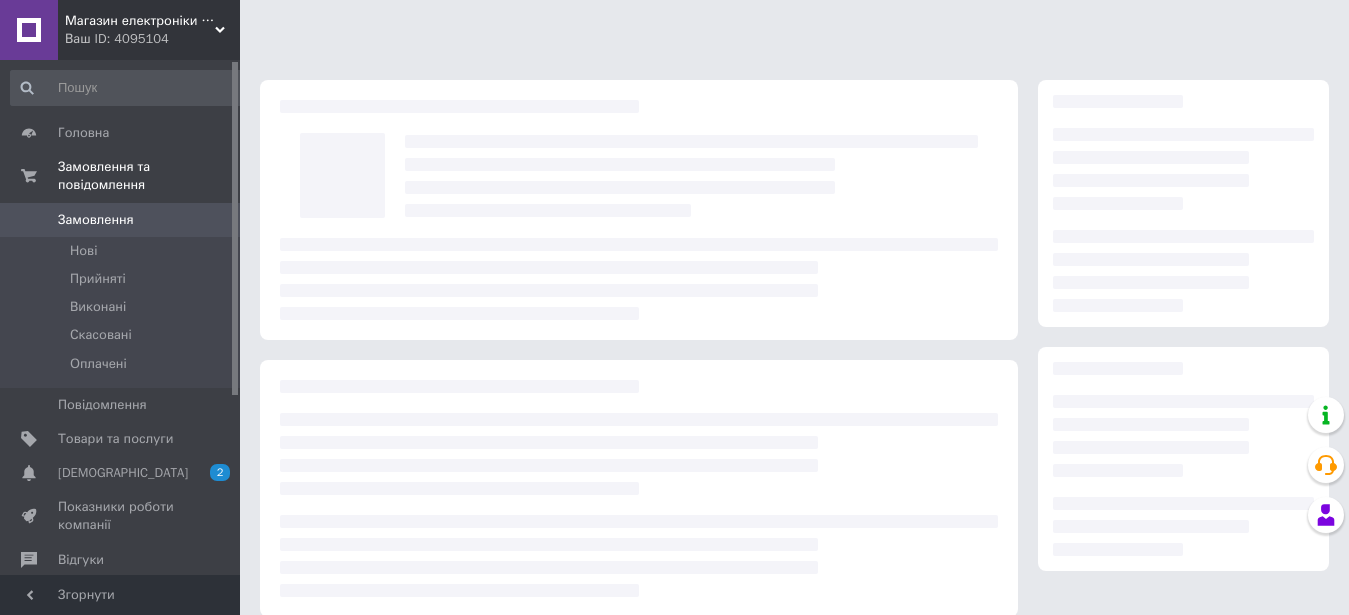 scroll, scrollTop: 0, scrollLeft: 0, axis: both 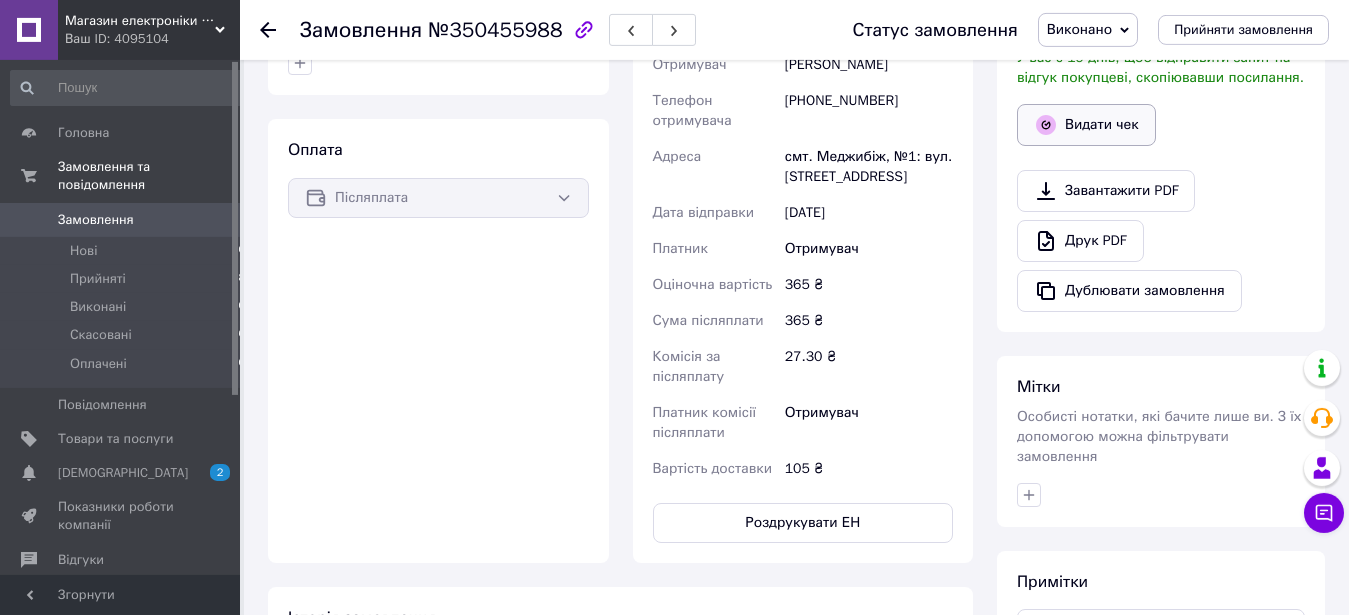 click on "Видати чек" at bounding box center (1086, 125) 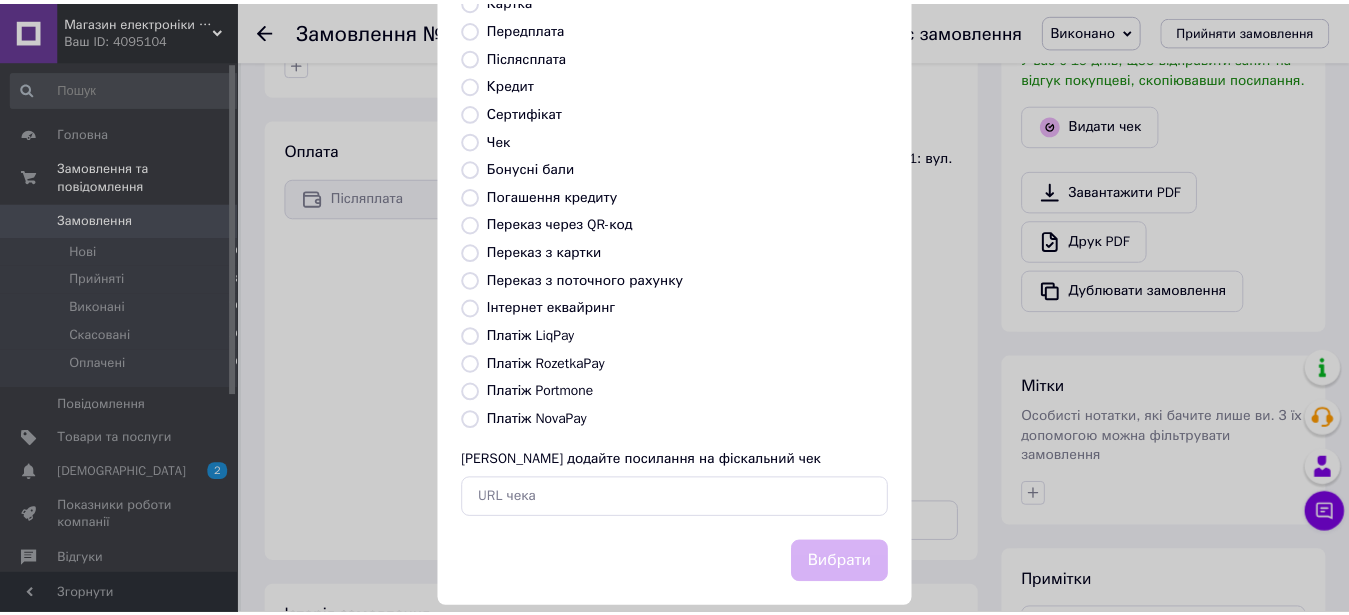 scroll, scrollTop: 244, scrollLeft: 0, axis: vertical 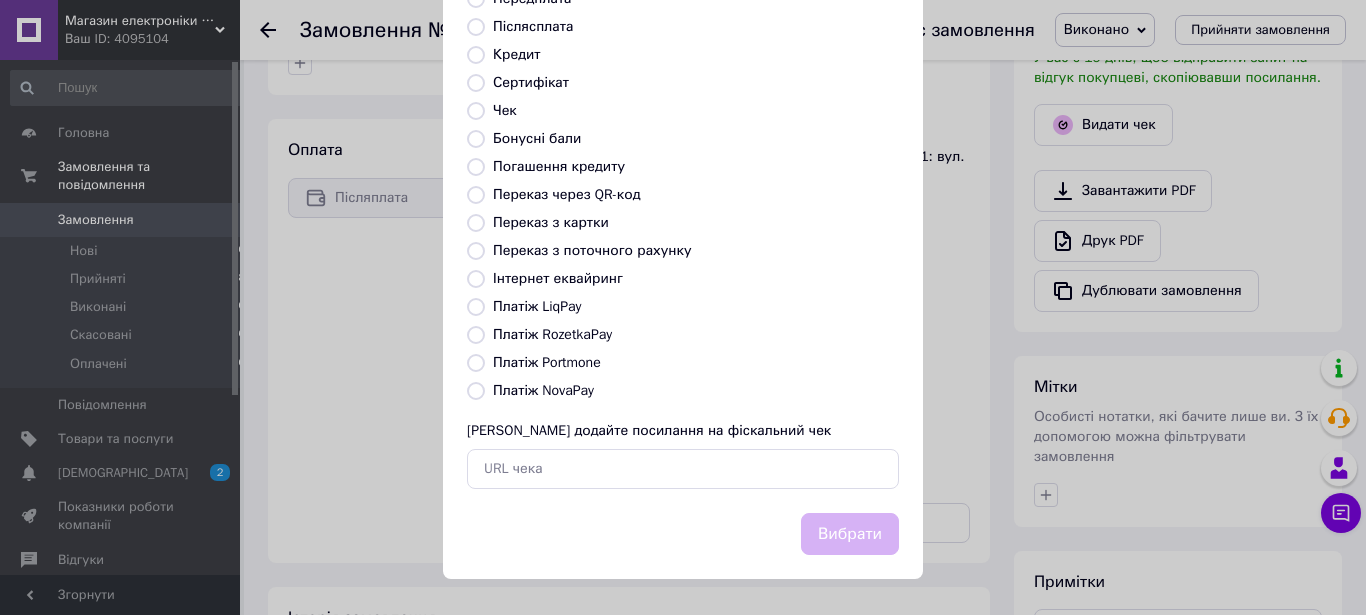 click on "Платіж RozetkaPay" at bounding box center [476, 335] 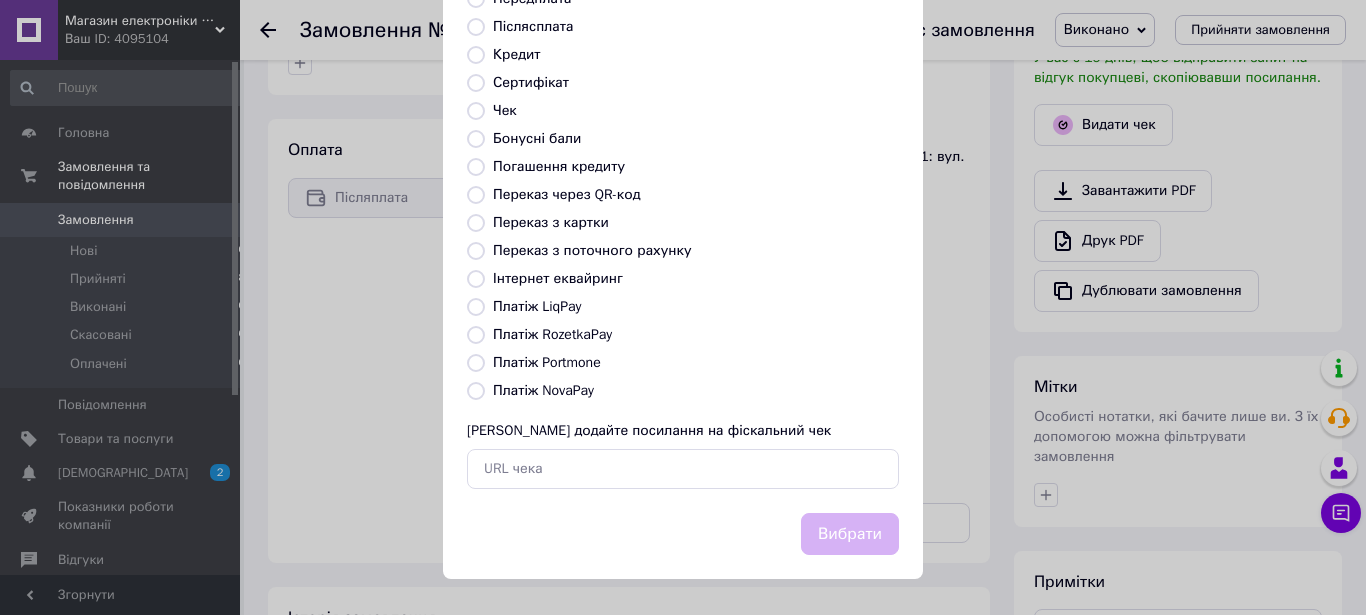 radio on "true" 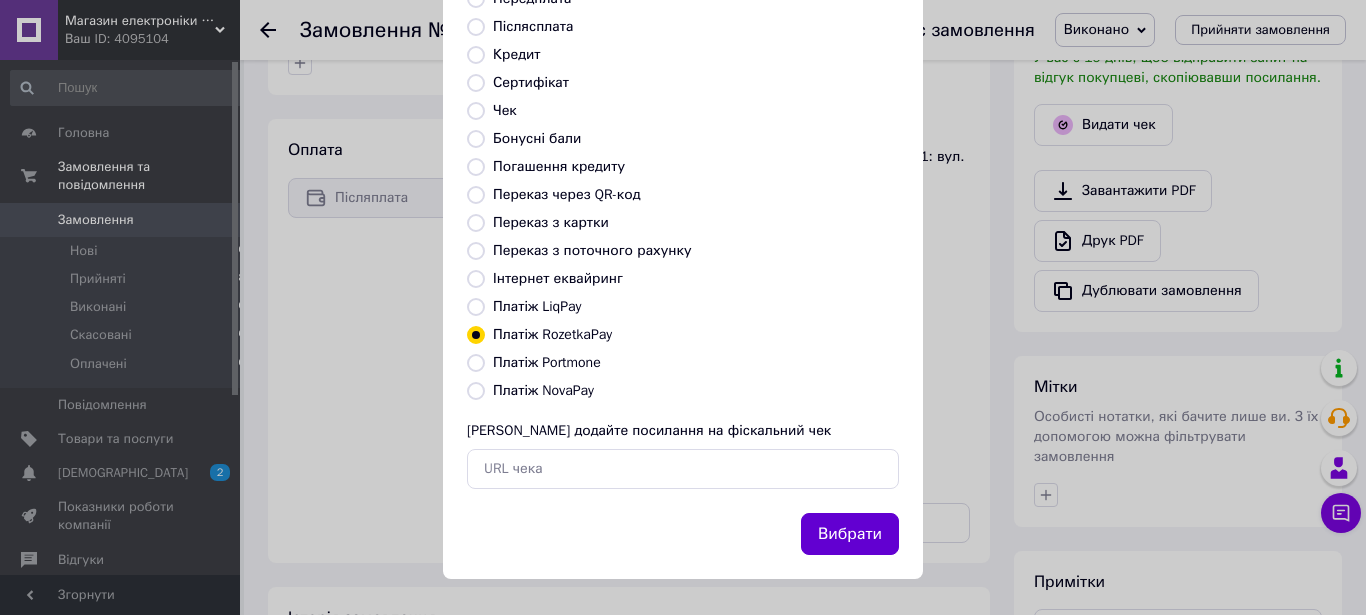 click on "Вибрати" at bounding box center (850, 534) 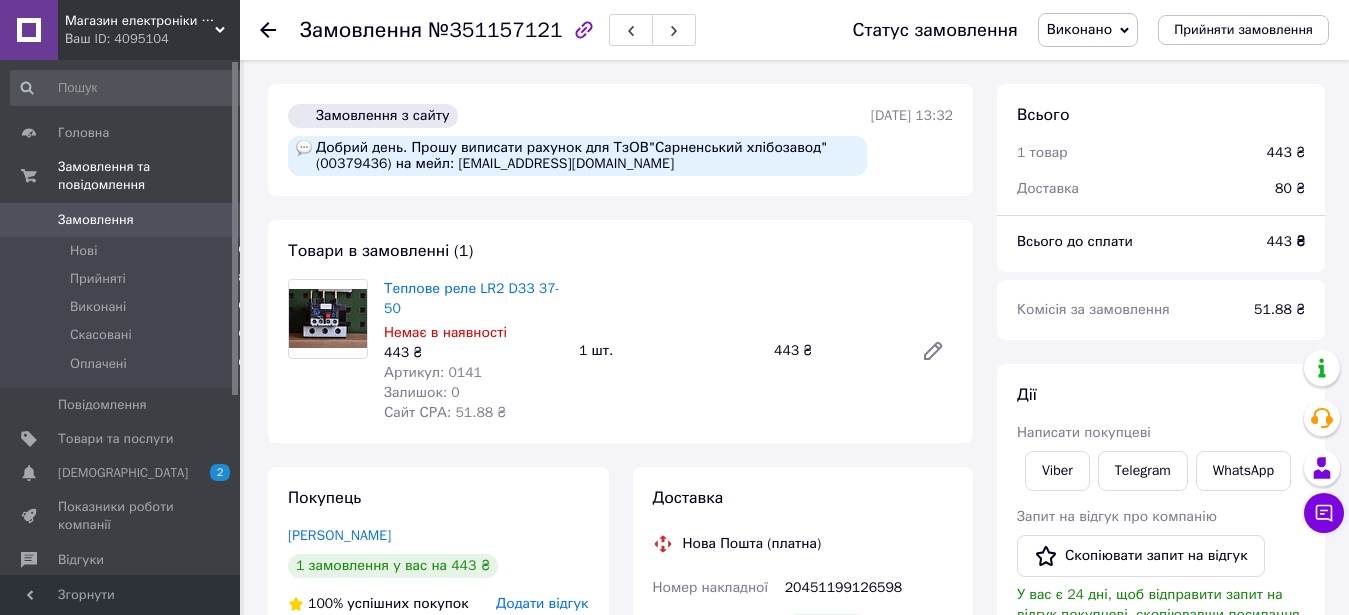 scroll, scrollTop: 0, scrollLeft: 0, axis: both 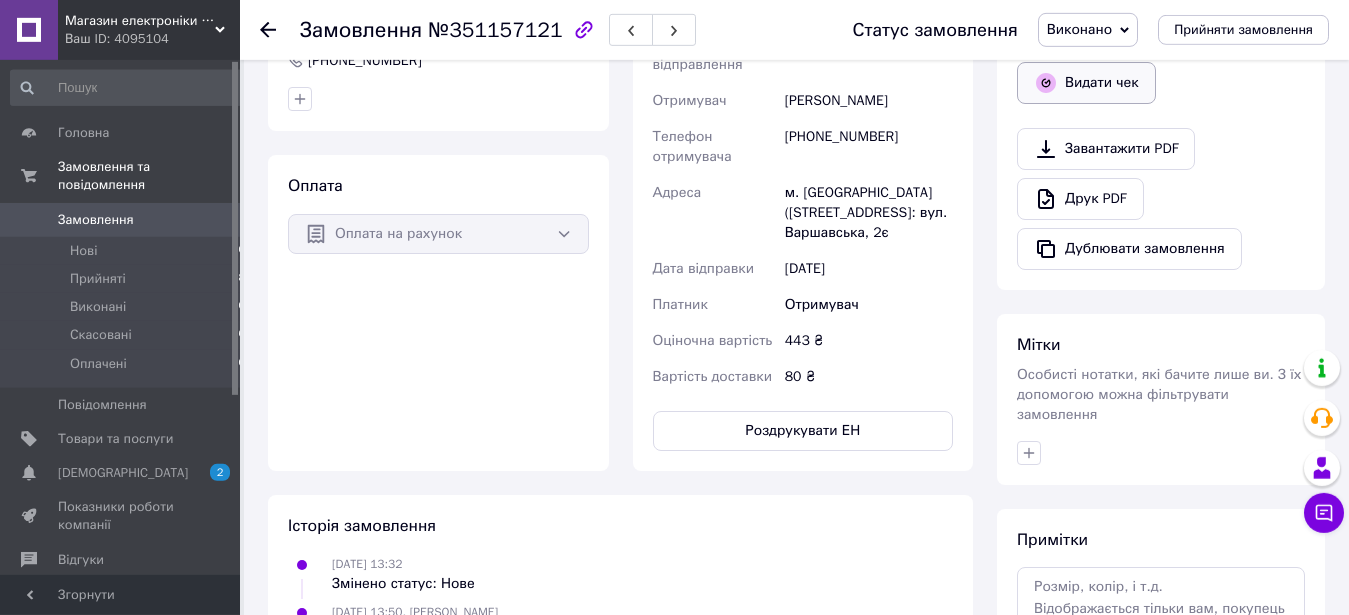 click on "Видати чек" at bounding box center [1086, 83] 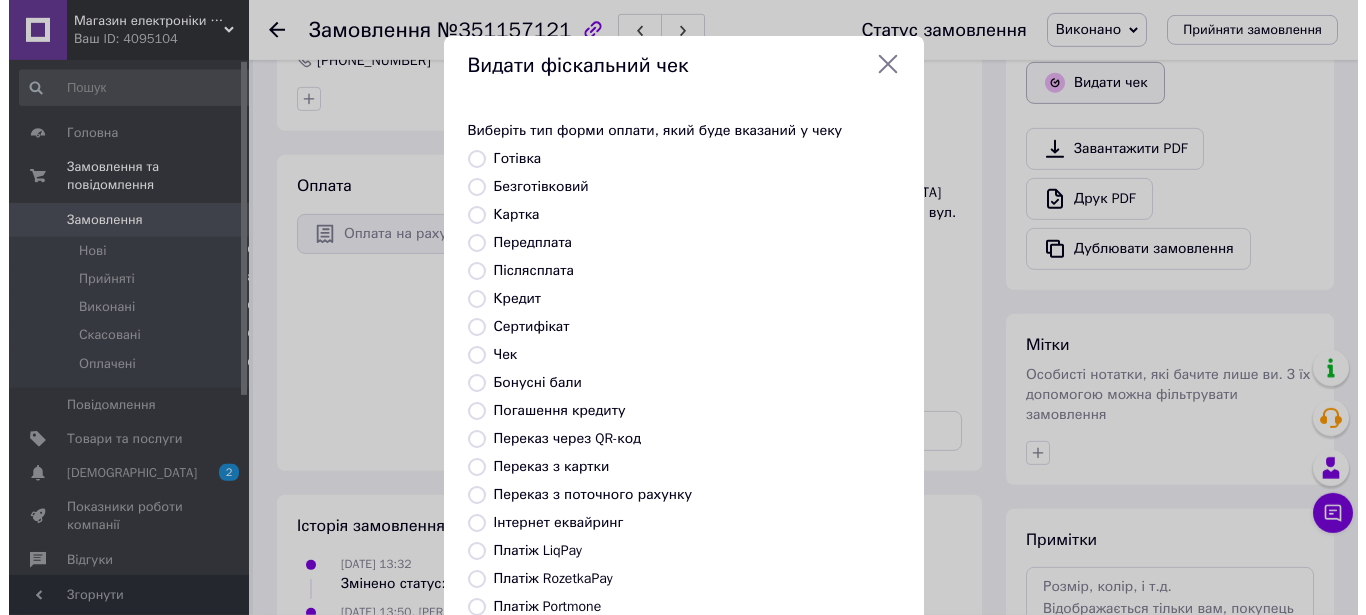 scroll, scrollTop: 559, scrollLeft: 0, axis: vertical 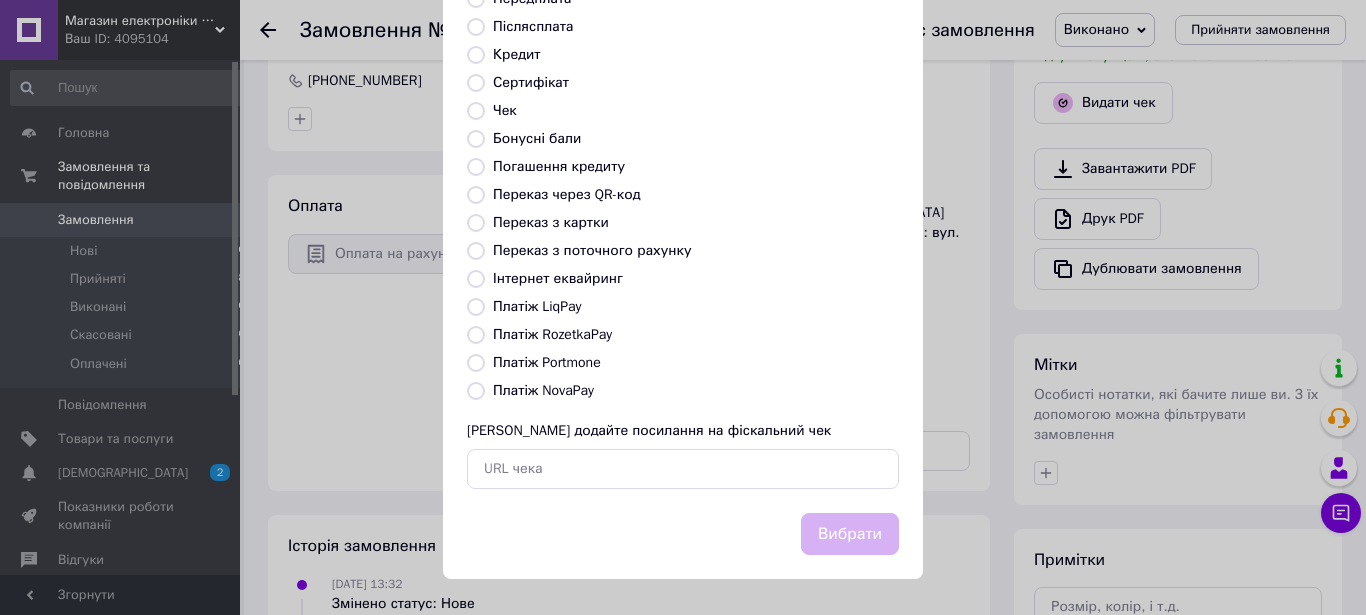click on "Платіж RozetkaPay" at bounding box center (476, 335) 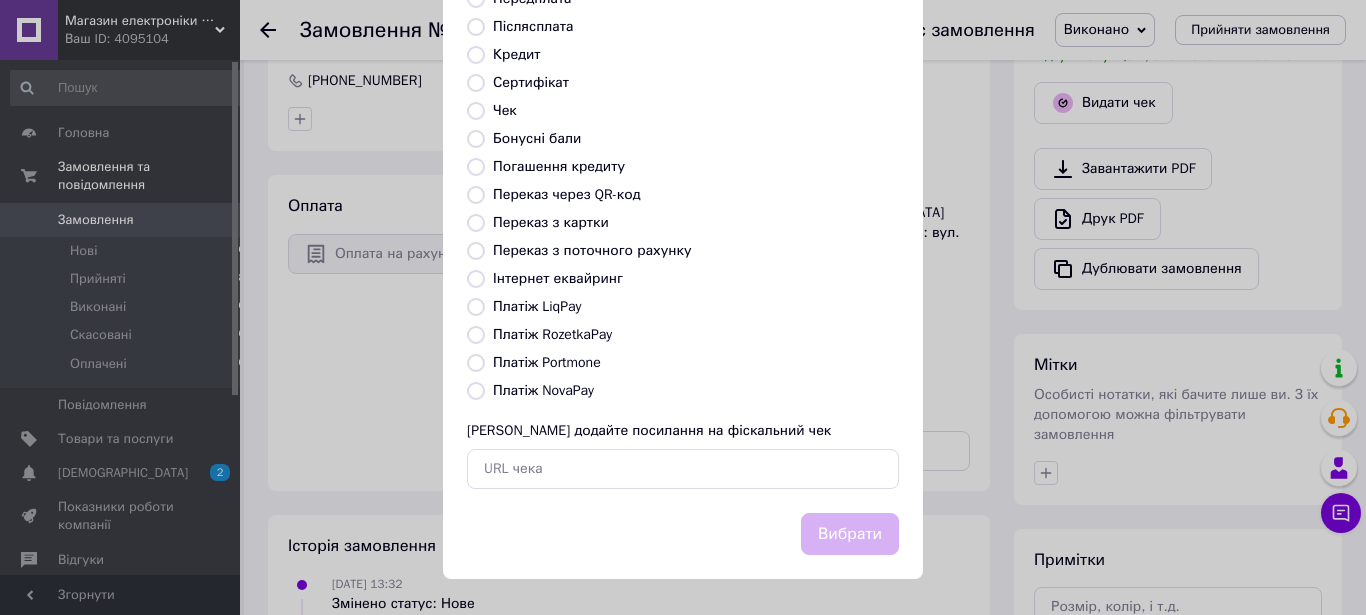 radio on "true" 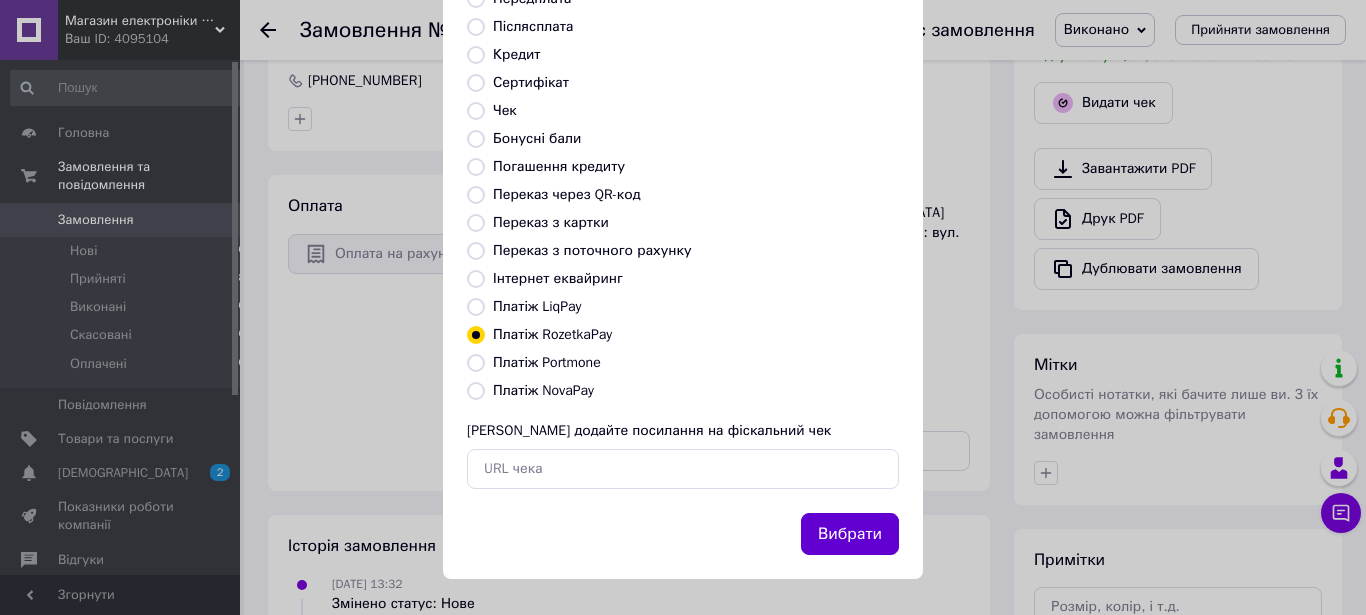 click on "Вибрати" at bounding box center (850, 534) 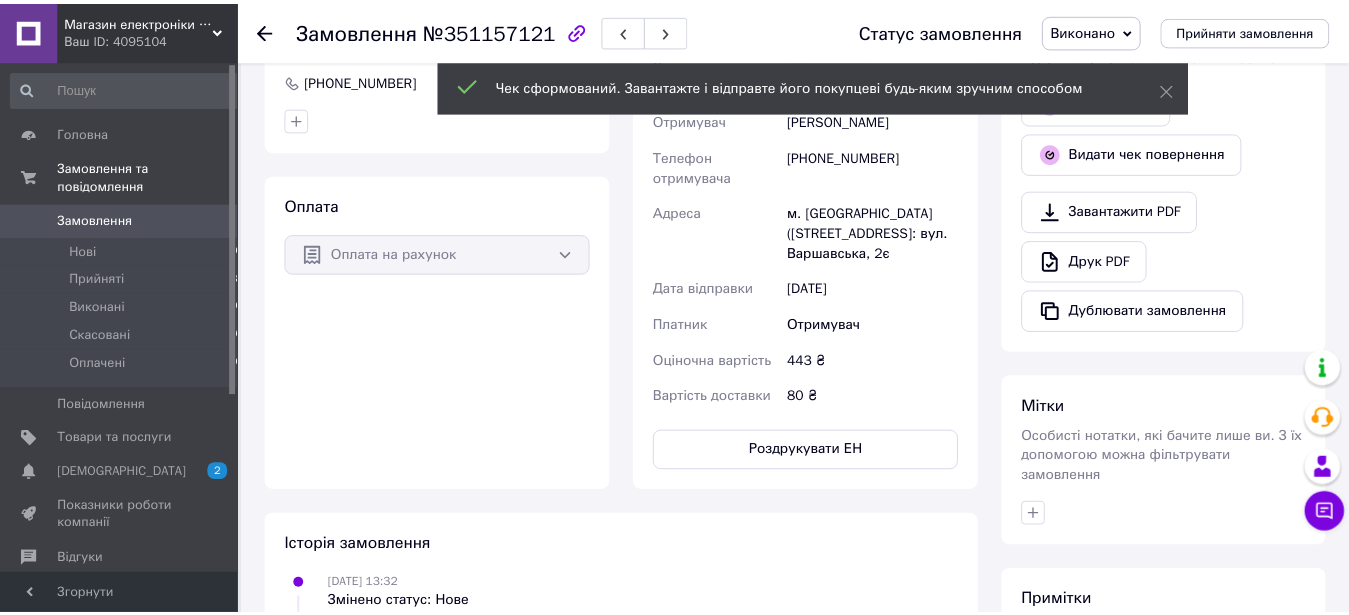 scroll, scrollTop: 579, scrollLeft: 0, axis: vertical 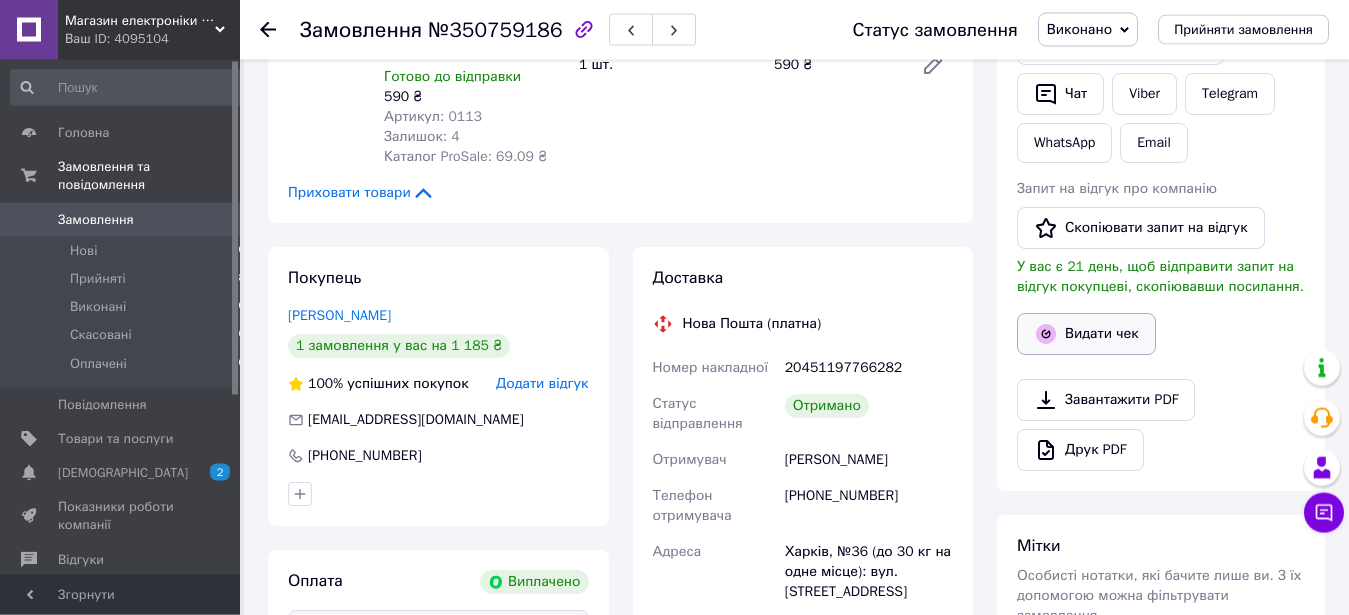 click on "Видати чек" at bounding box center (1086, 334) 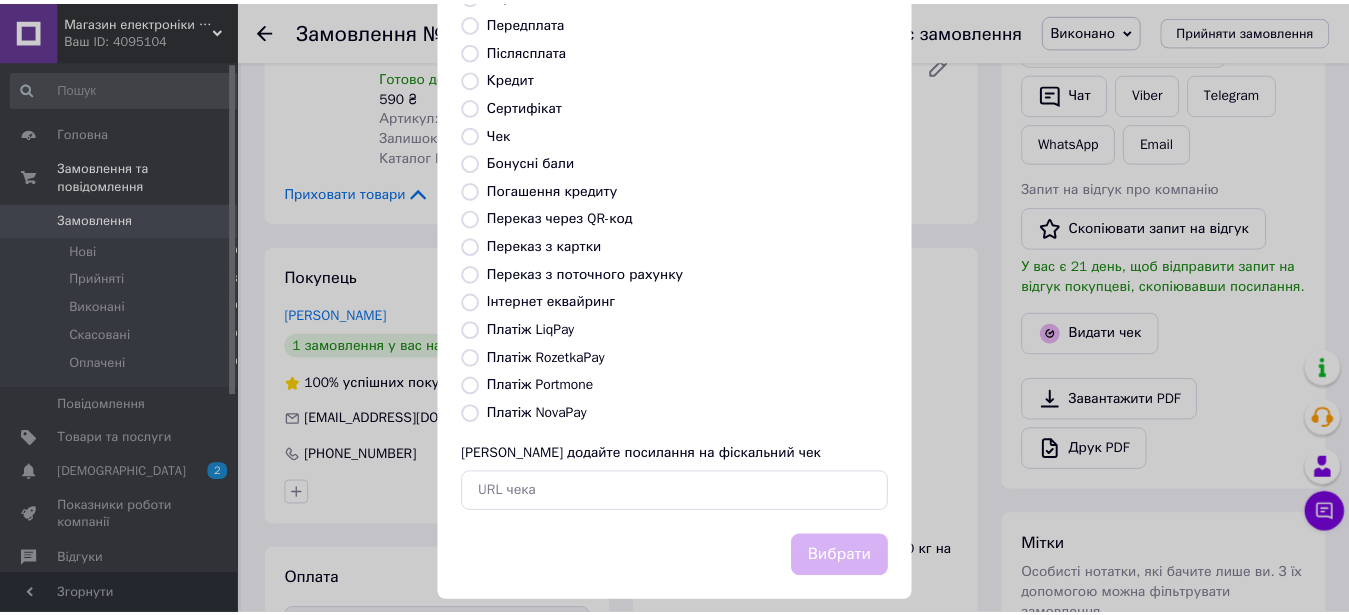 scroll, scrollTop: 223, scrollLeft: 0, axis: vertical 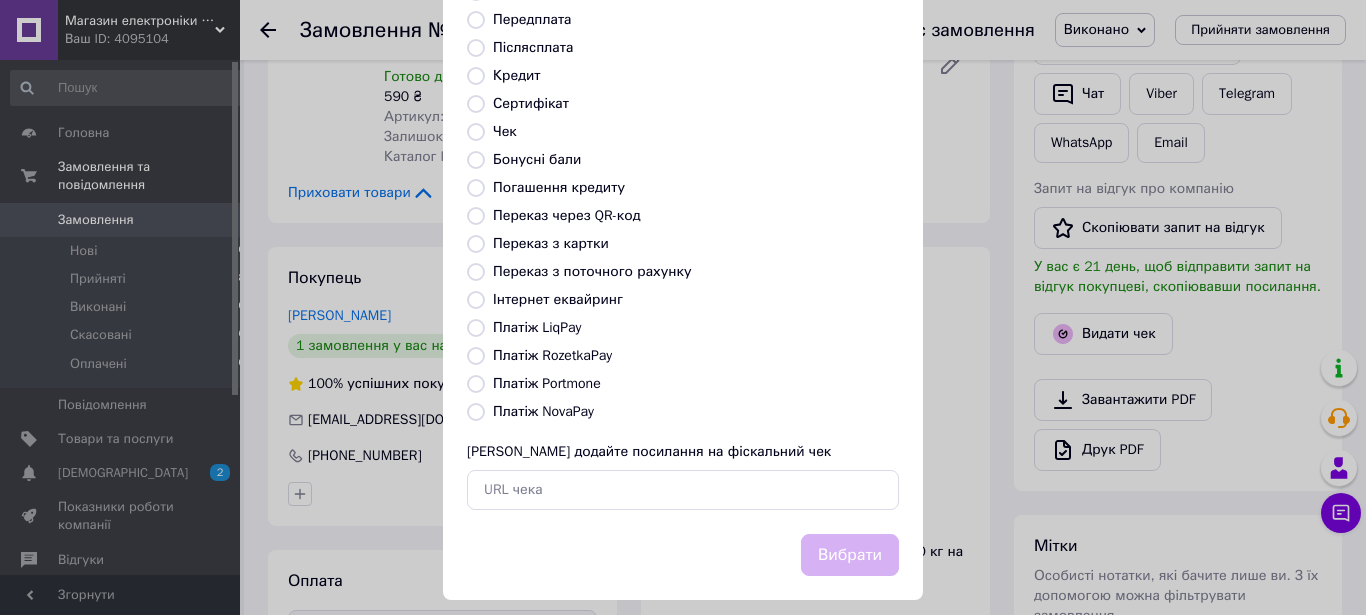 click on "Платіж RozetkaPay" at bounding box center [476, 356] 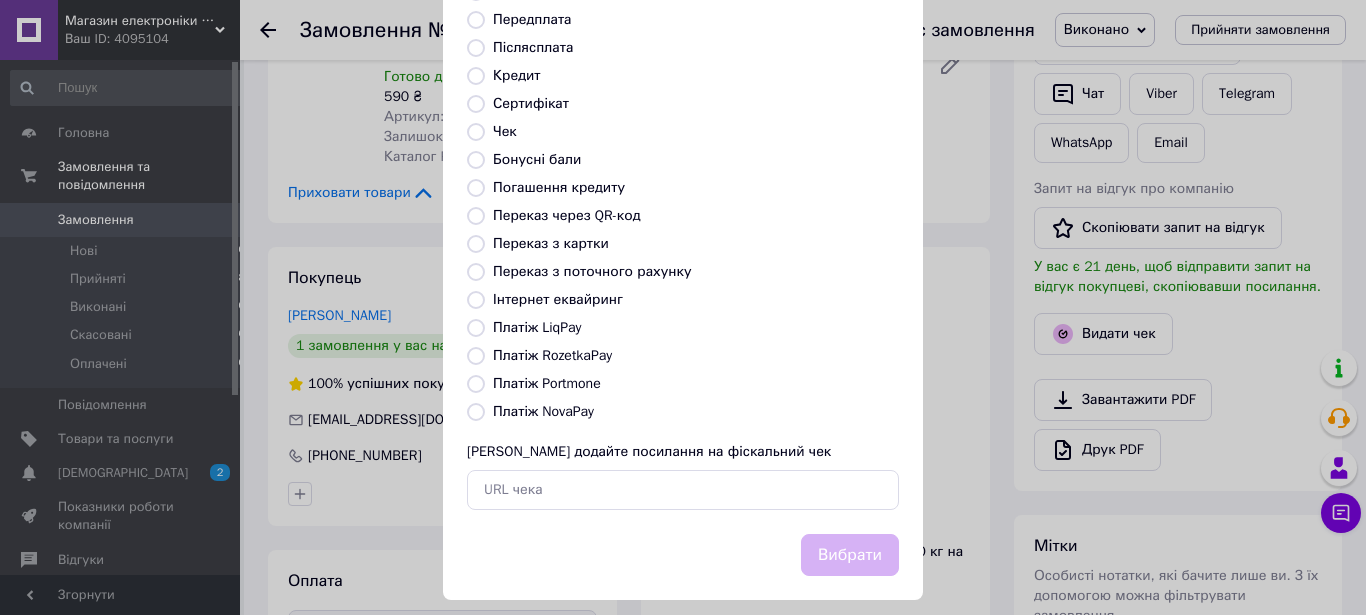 radio on "true" 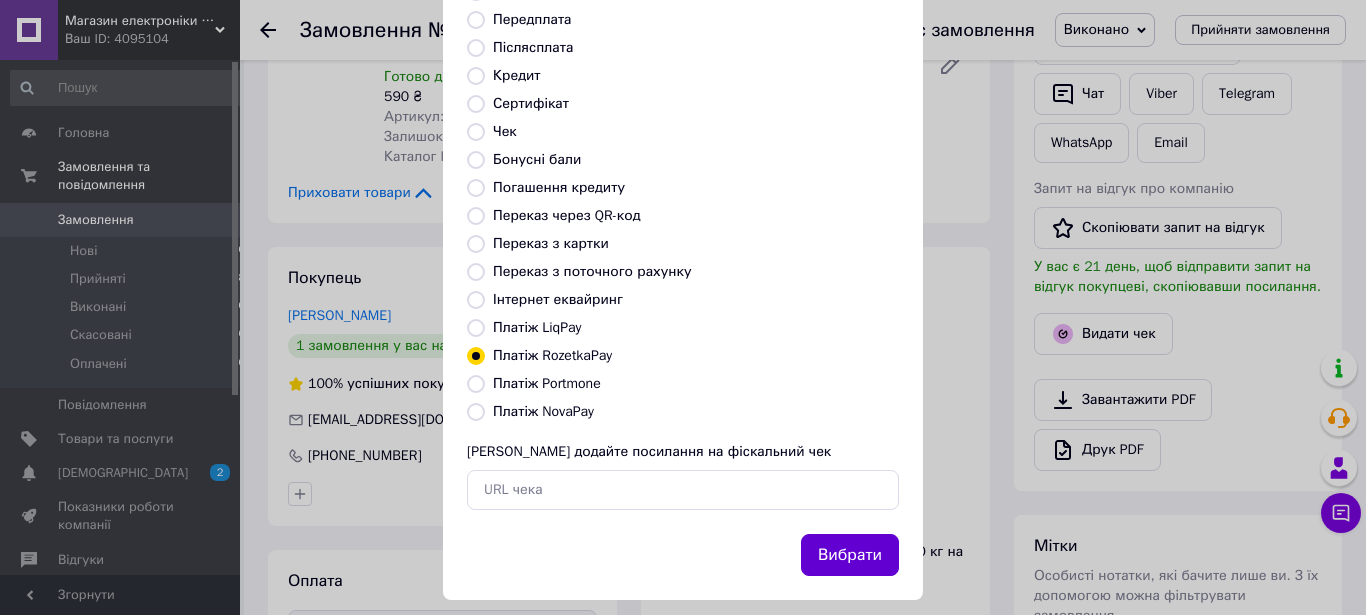 click on "Вибрати" at bounding box center [850, 555] 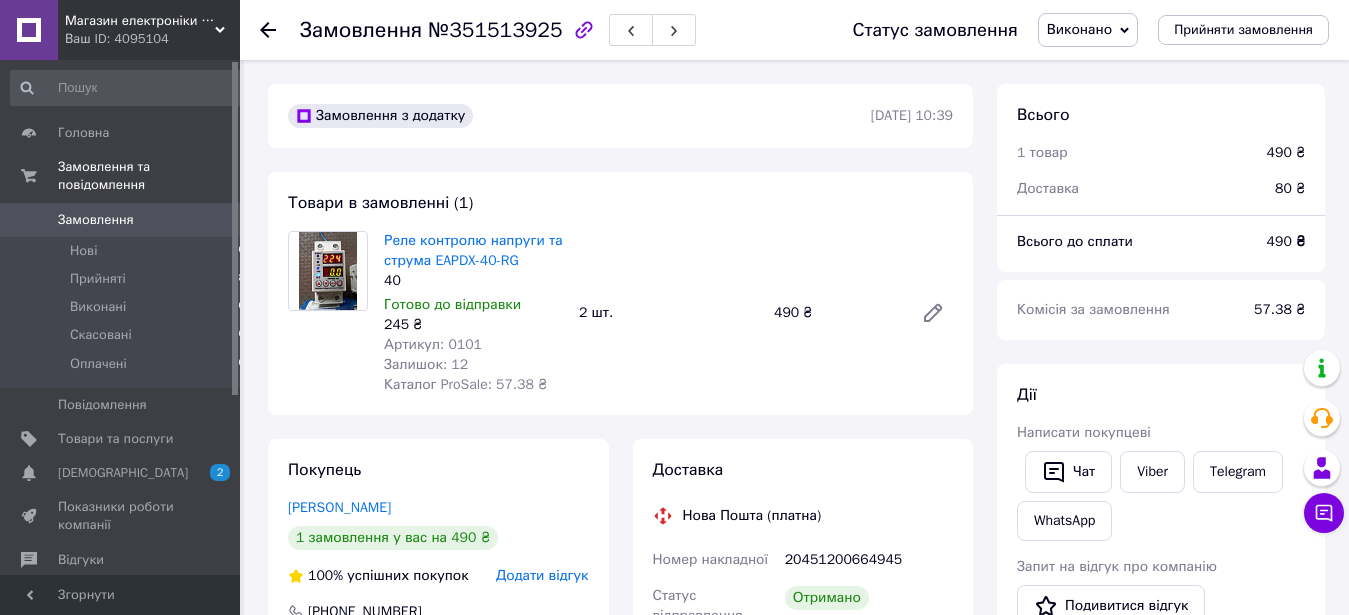 scroll, scrollTop: 0, scrollLeft: 0, axis: both 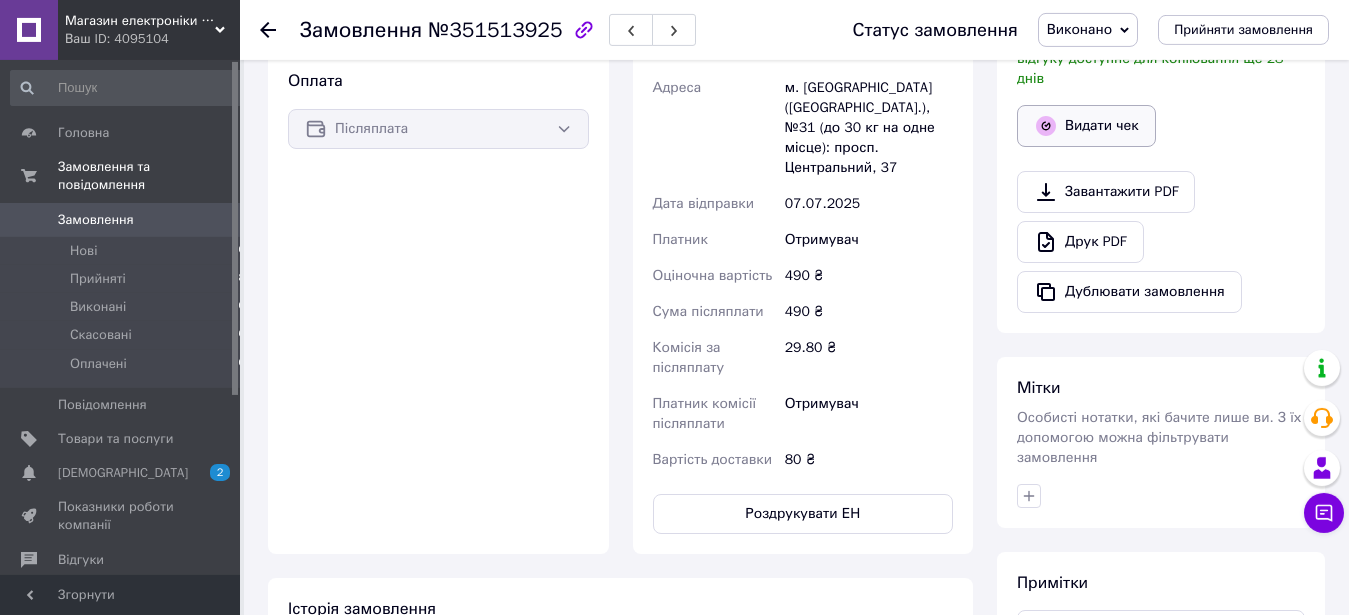 click on "Видати чек" at bounding box center (1086, 126) 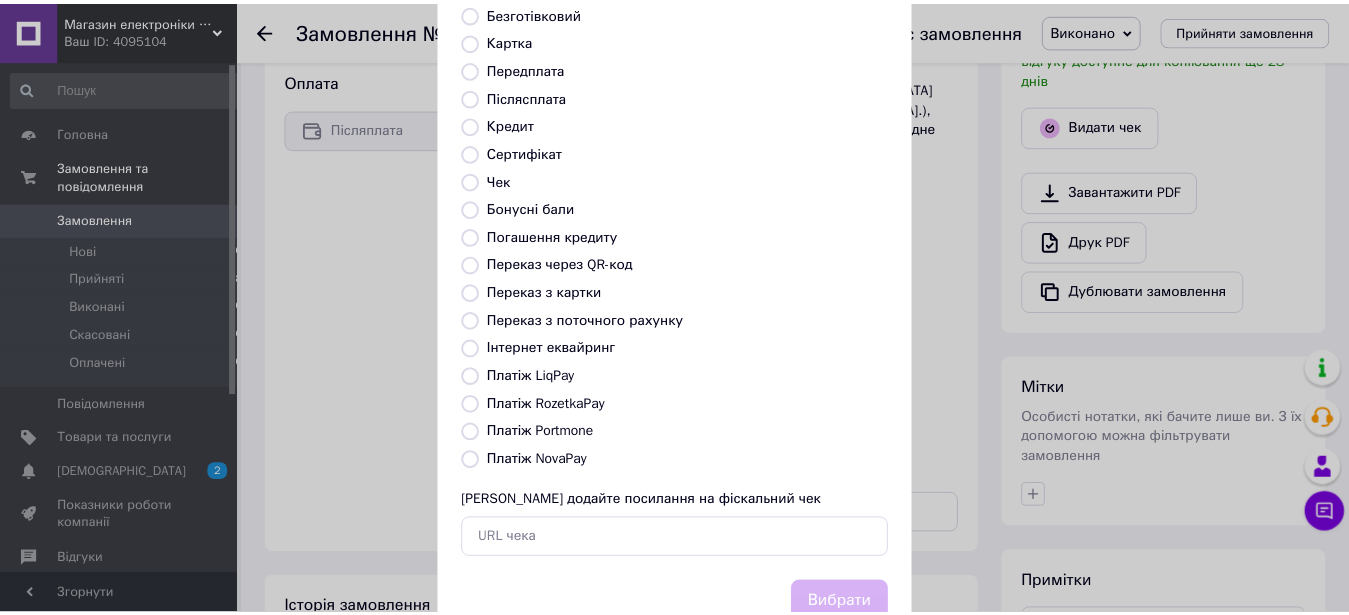 scroll, scrollTop: 183, scrollLeft: 0, axis: vertical 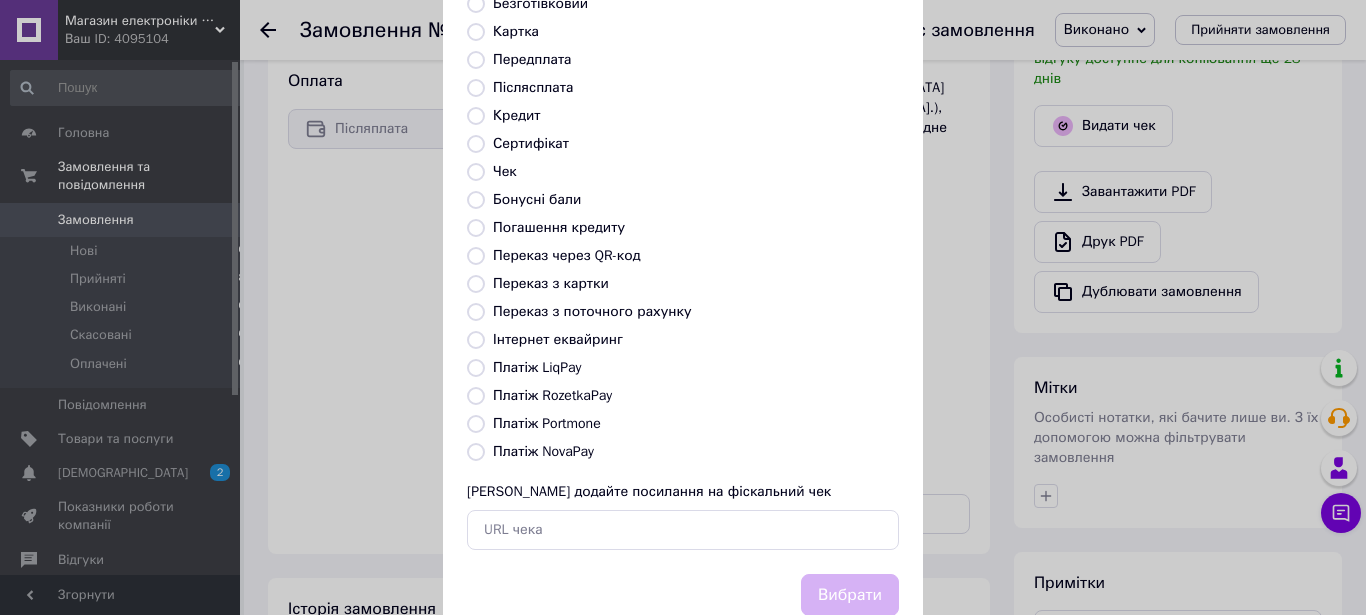 click on "Платіж RozetkaPay" at bounding box center [476, 396] 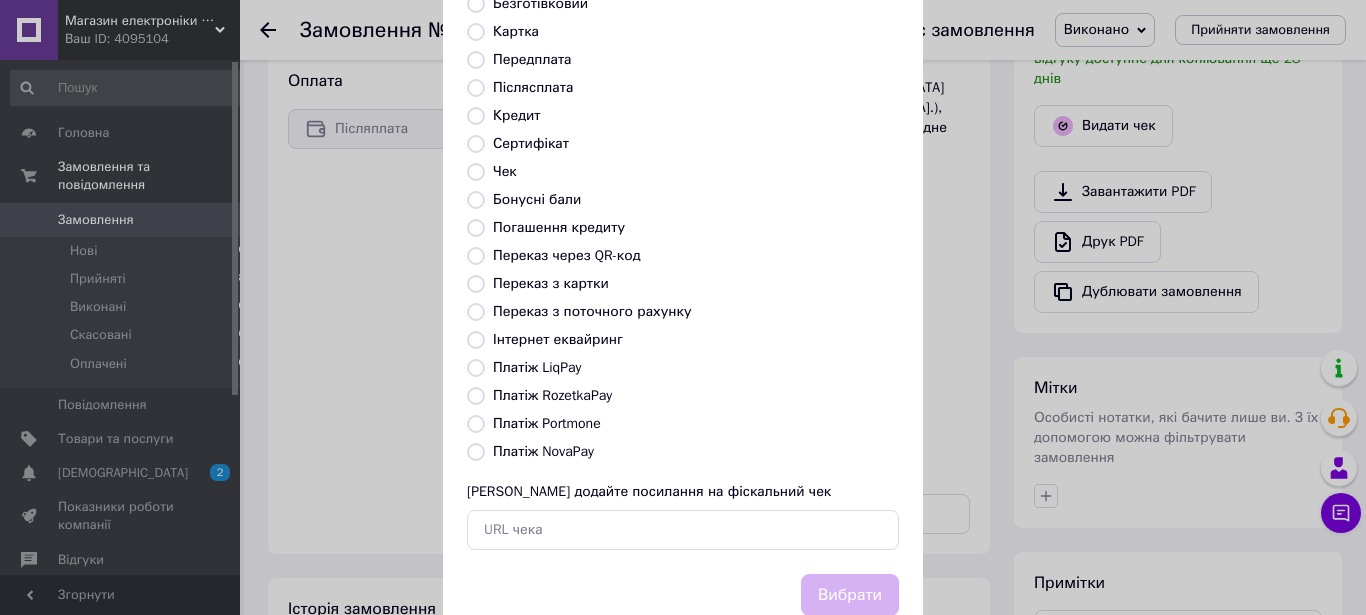 radio on "true" 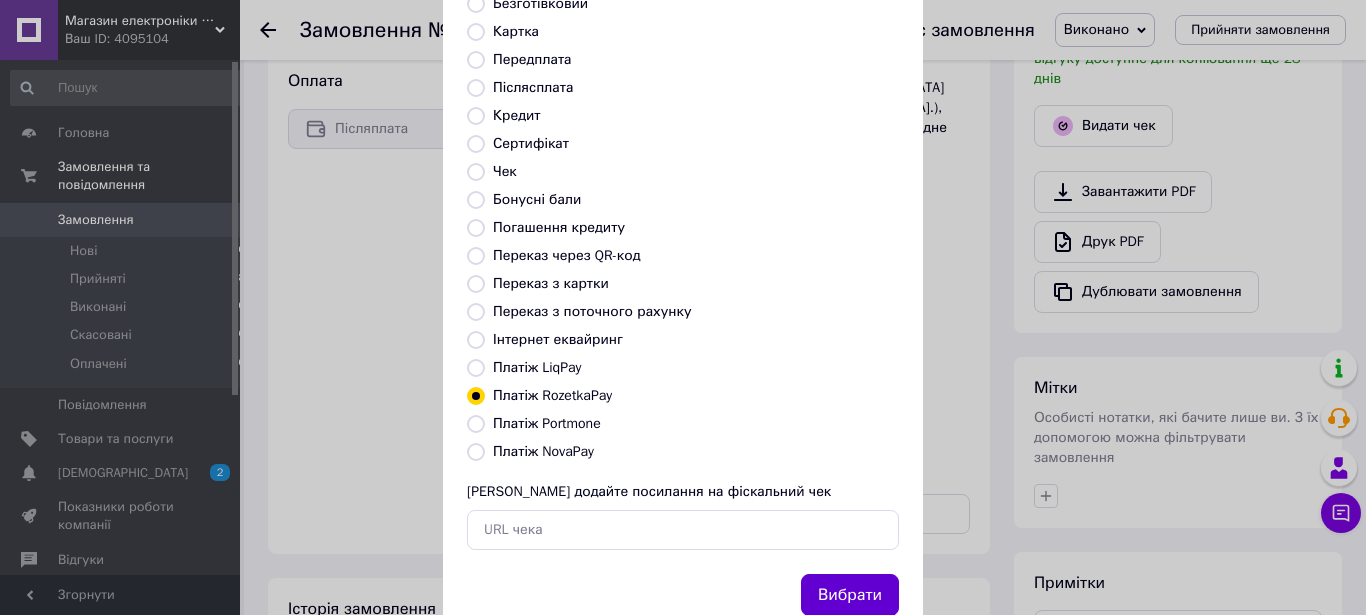 click on "Вибрати" at bounding box center (850, 595) 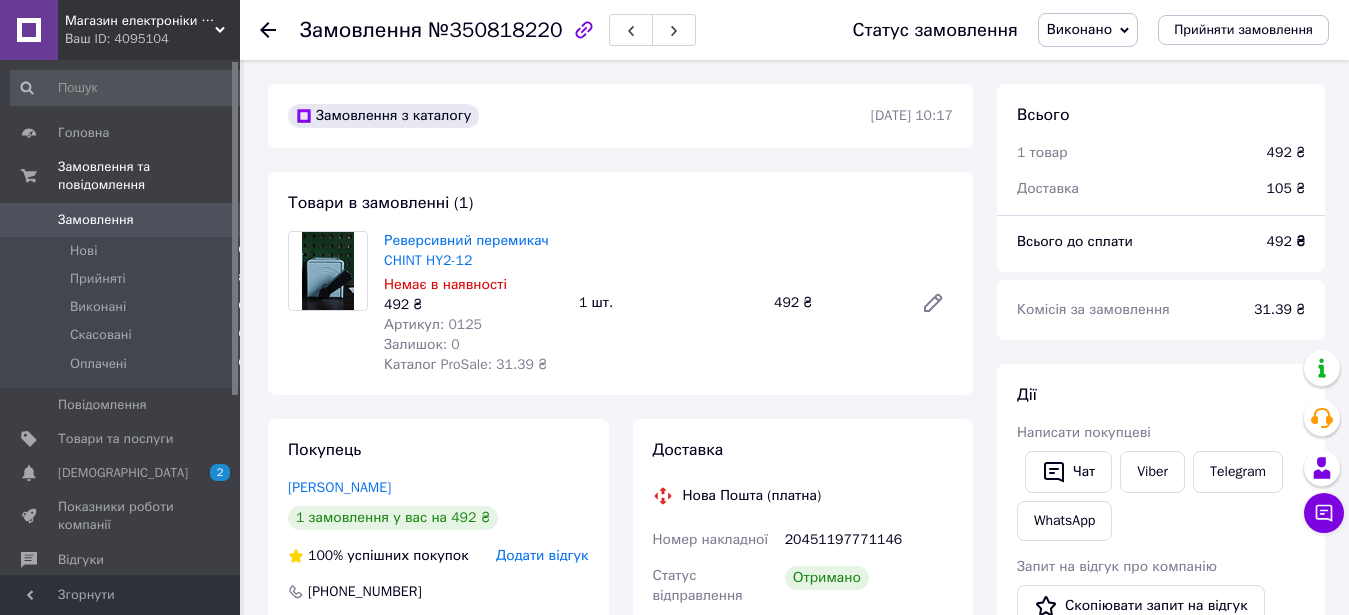 scroll, scrollTop: 0, scrollLeft: 0, axis: both 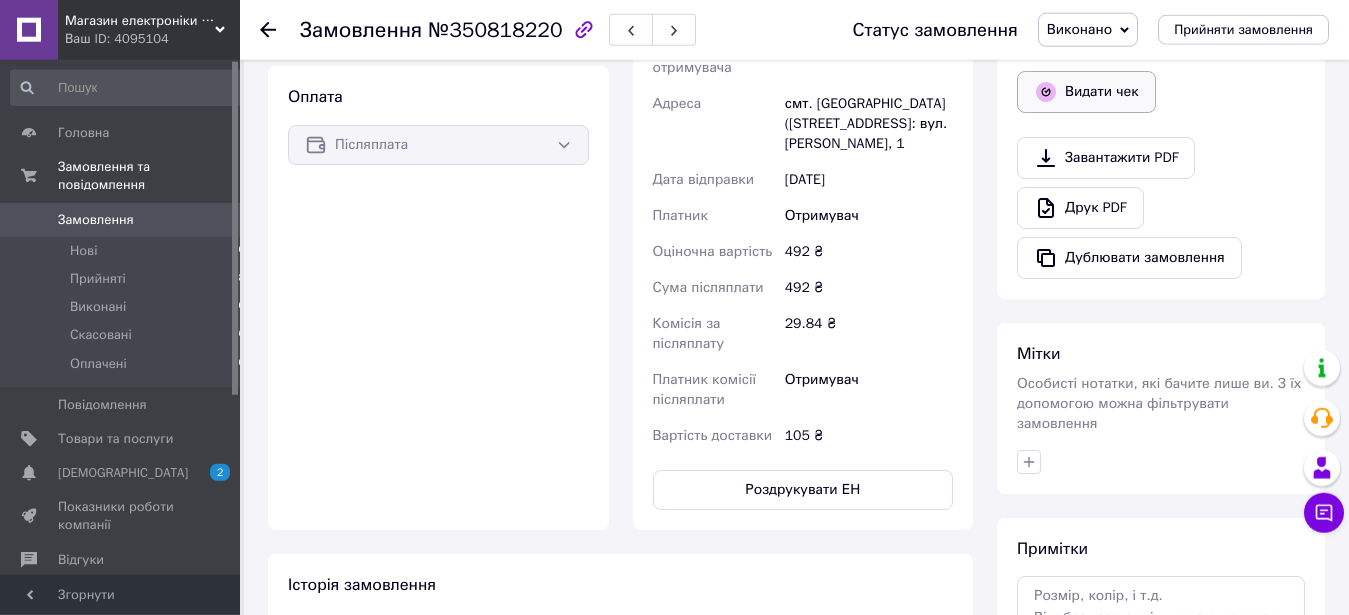 click on "Видати чек" at bounding box center (1086, 92) 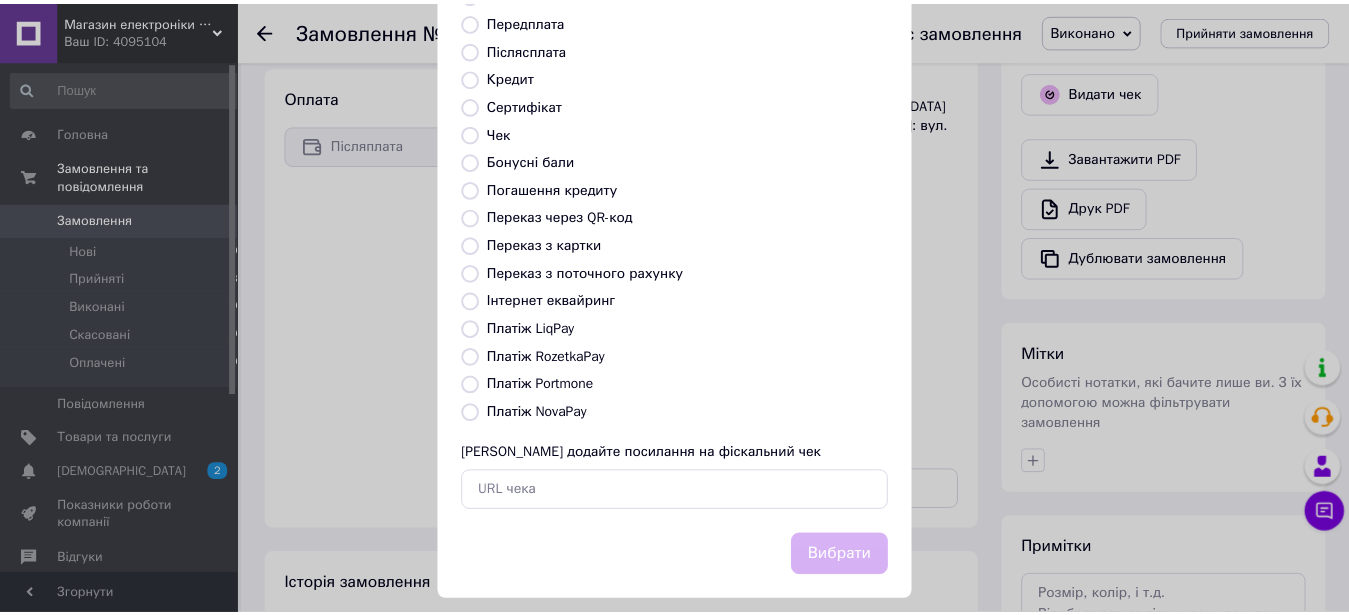 scroll, scrollTop: 232, scrollLeft: 0, axis: vertical 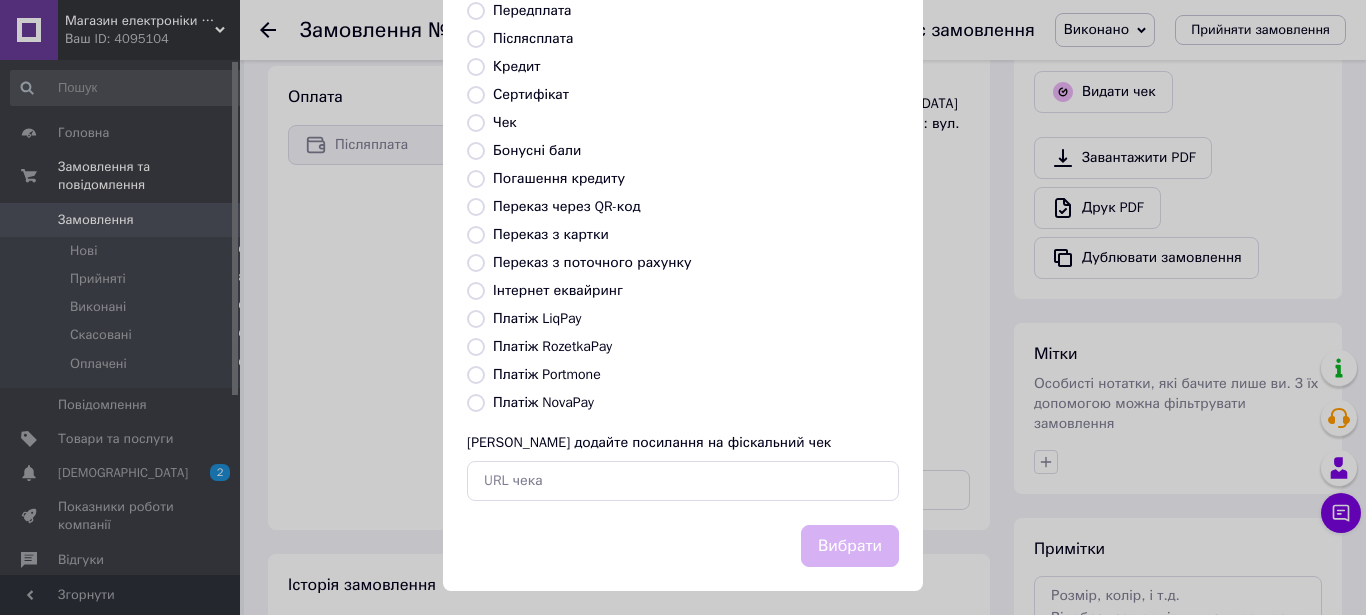 click on "Платіж RozetkaPay" at bounding box center (476, 347) 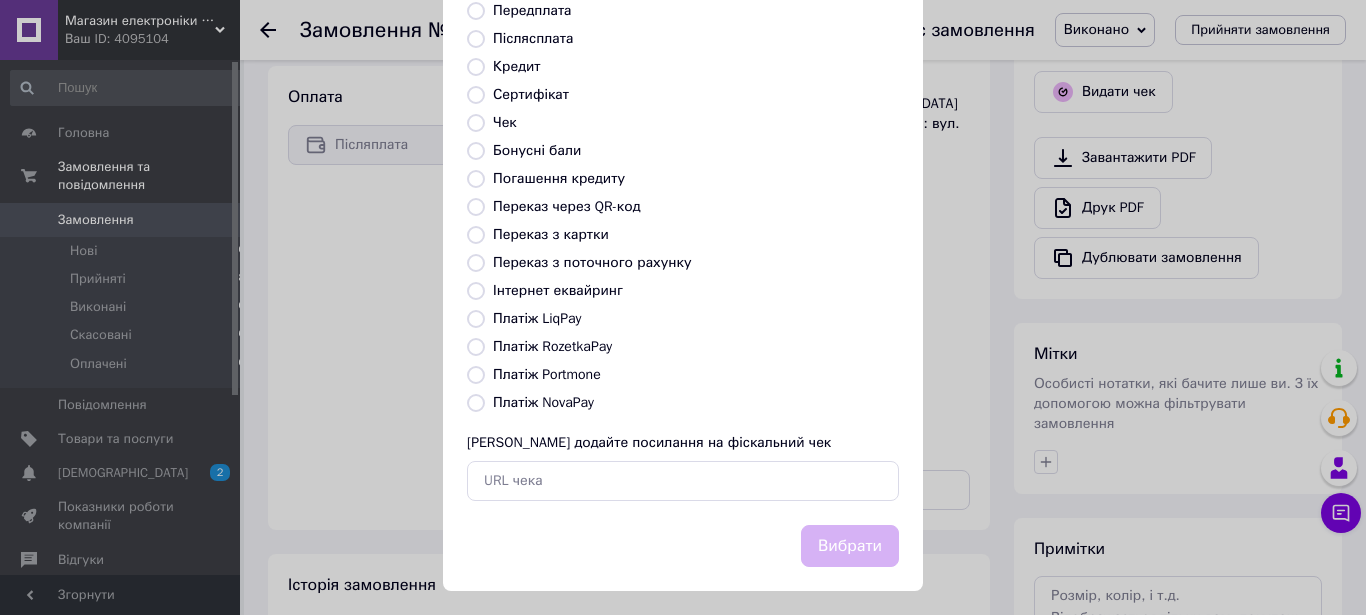 radio on "true" 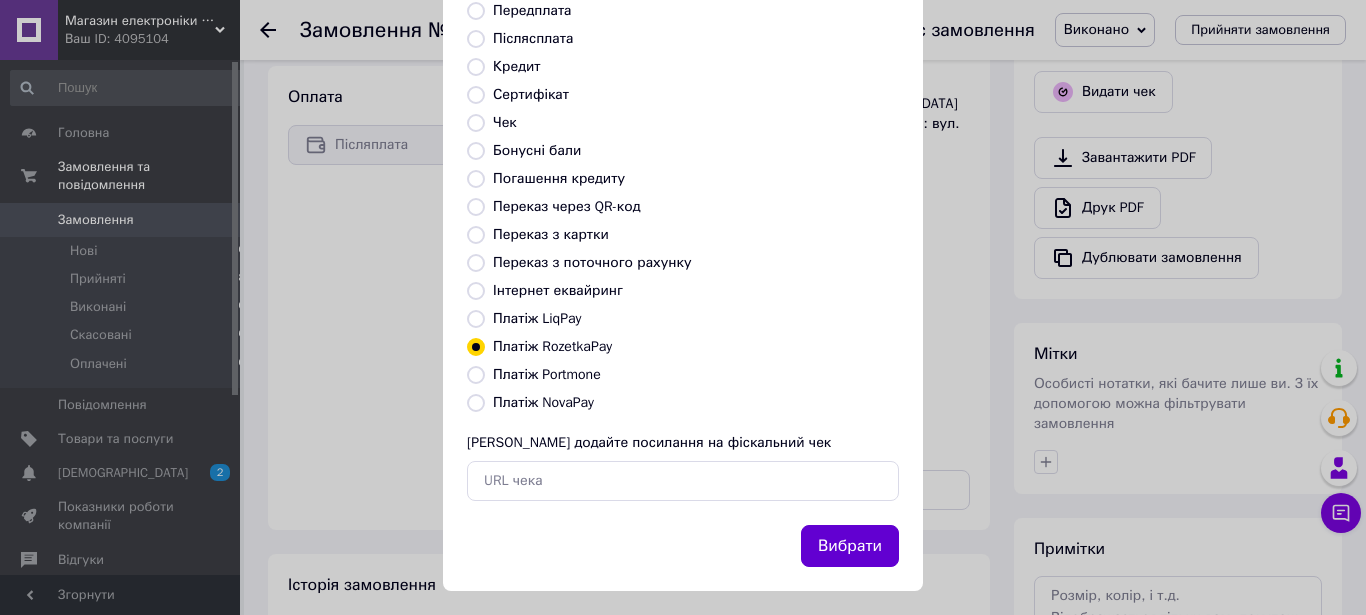 click on "Вибрати" at bounding box center [850, 546] 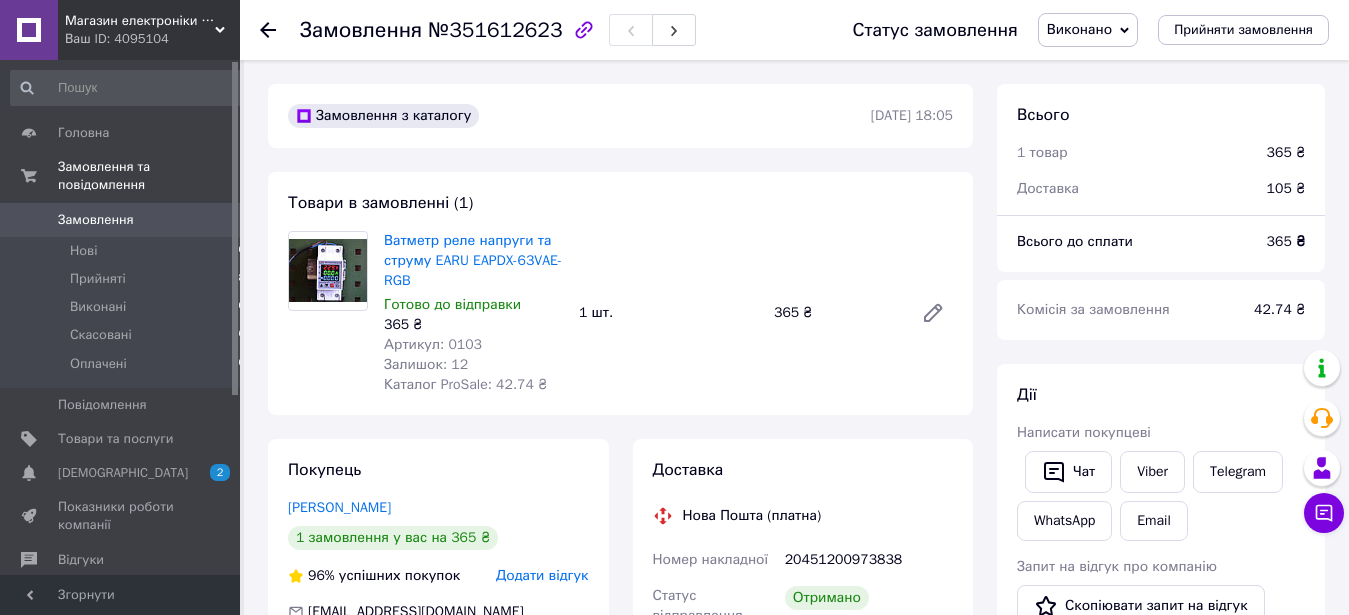 scroll, scrollTop: 0, scrollLeft: 0, axis: both 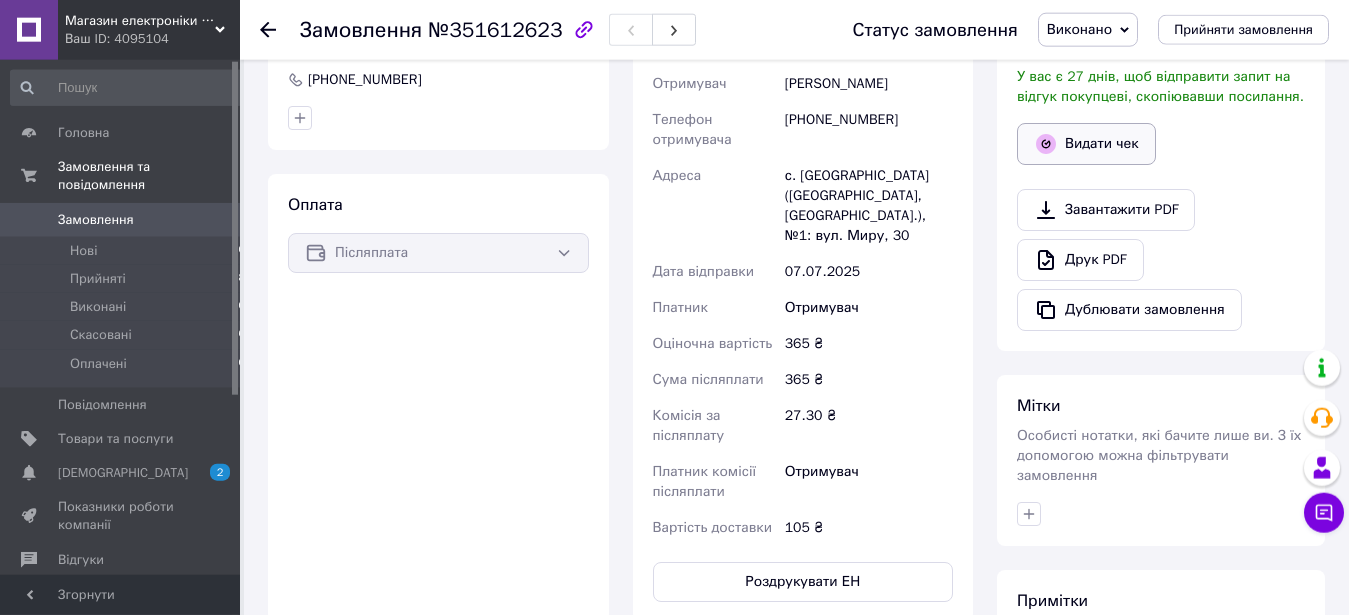 click on "Видати чек" at bounding box center (1086, 144) 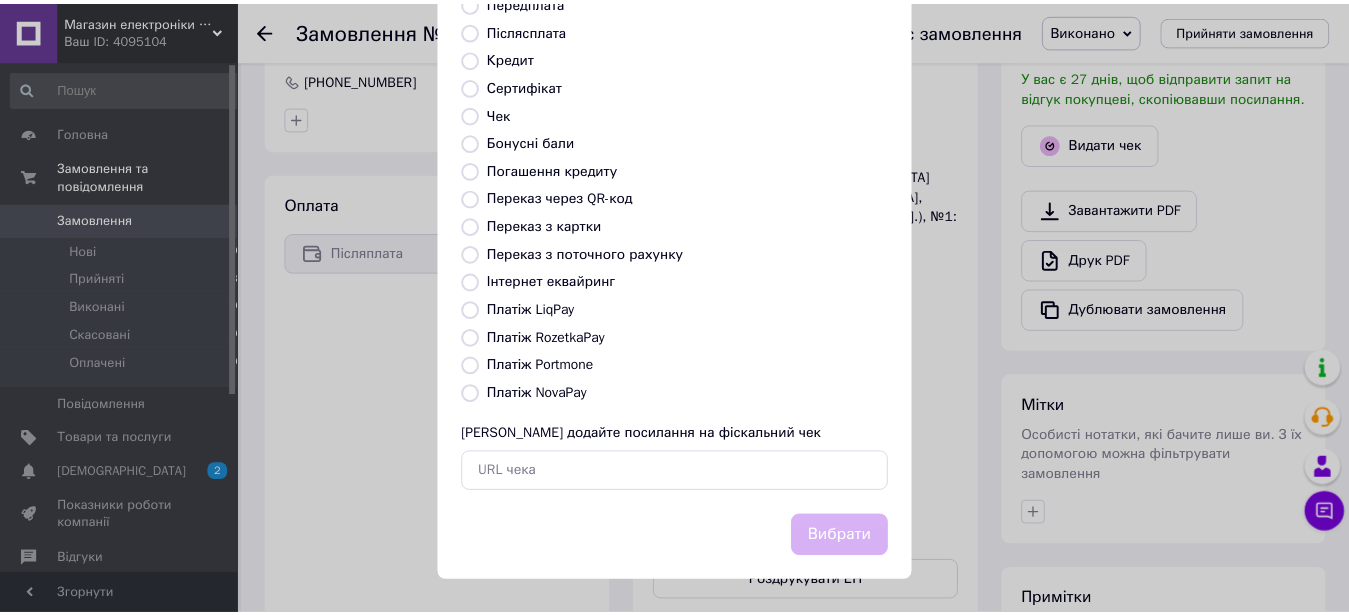 scroll, scrollTop: 243, scrollLeft: 0, axis: vertical 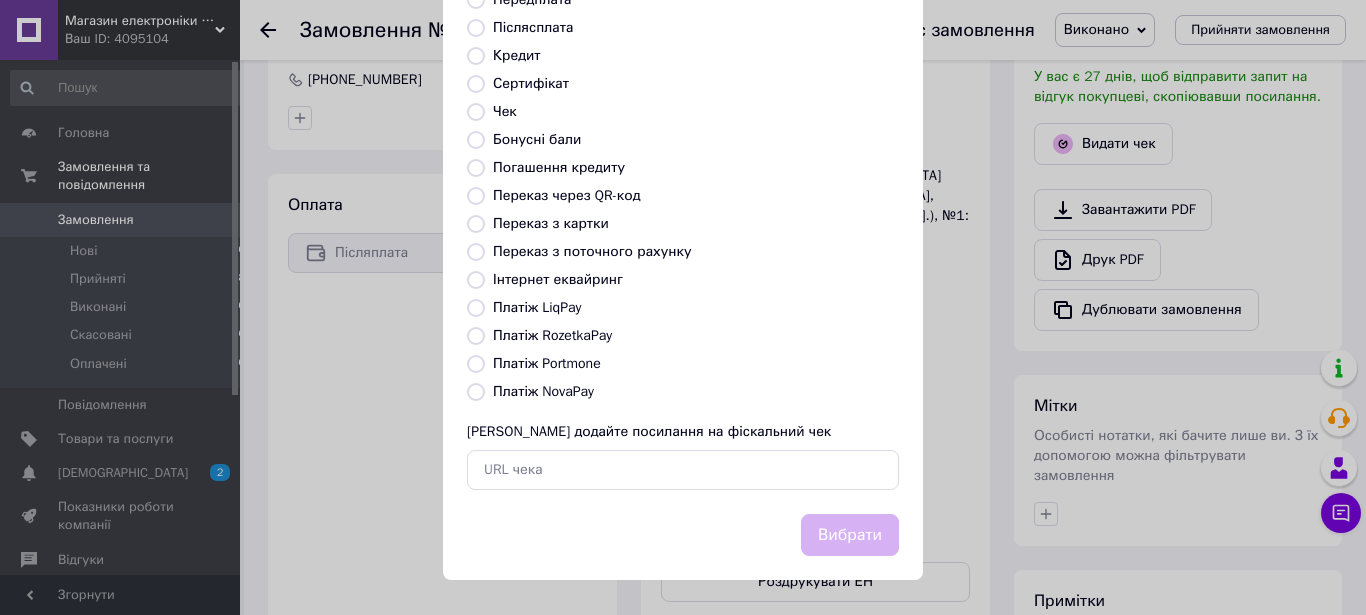 click on "Платіж RozetkaPay" at bounding box center (476, 336) 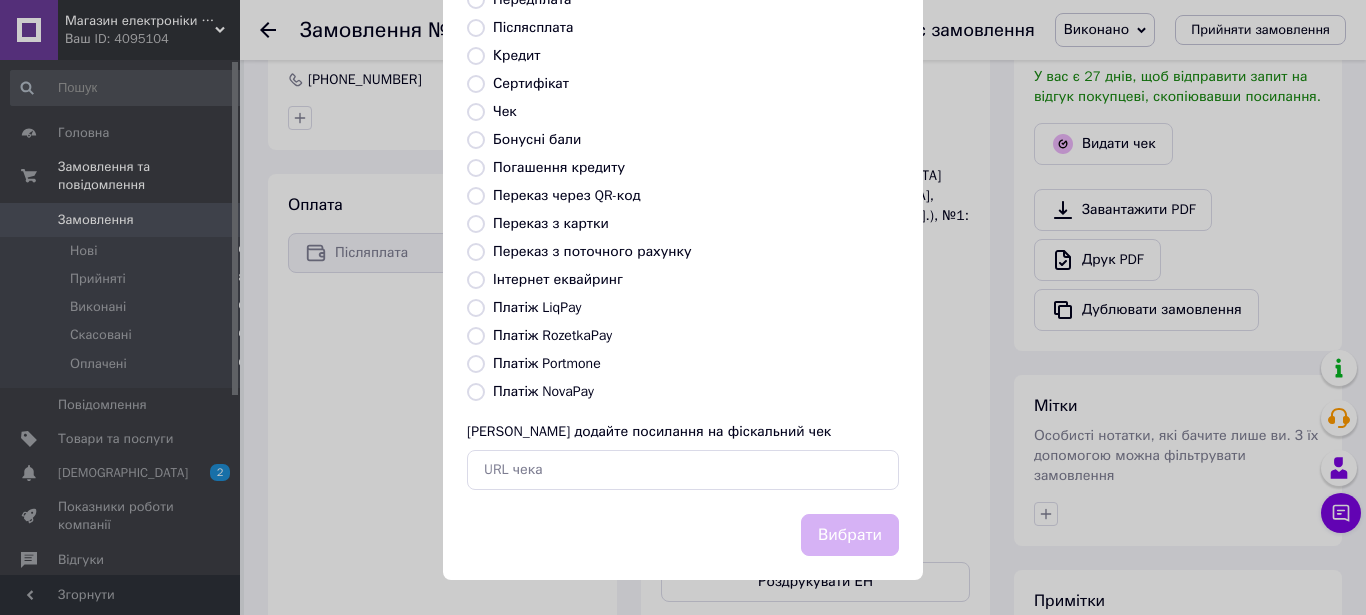 radio on "true" 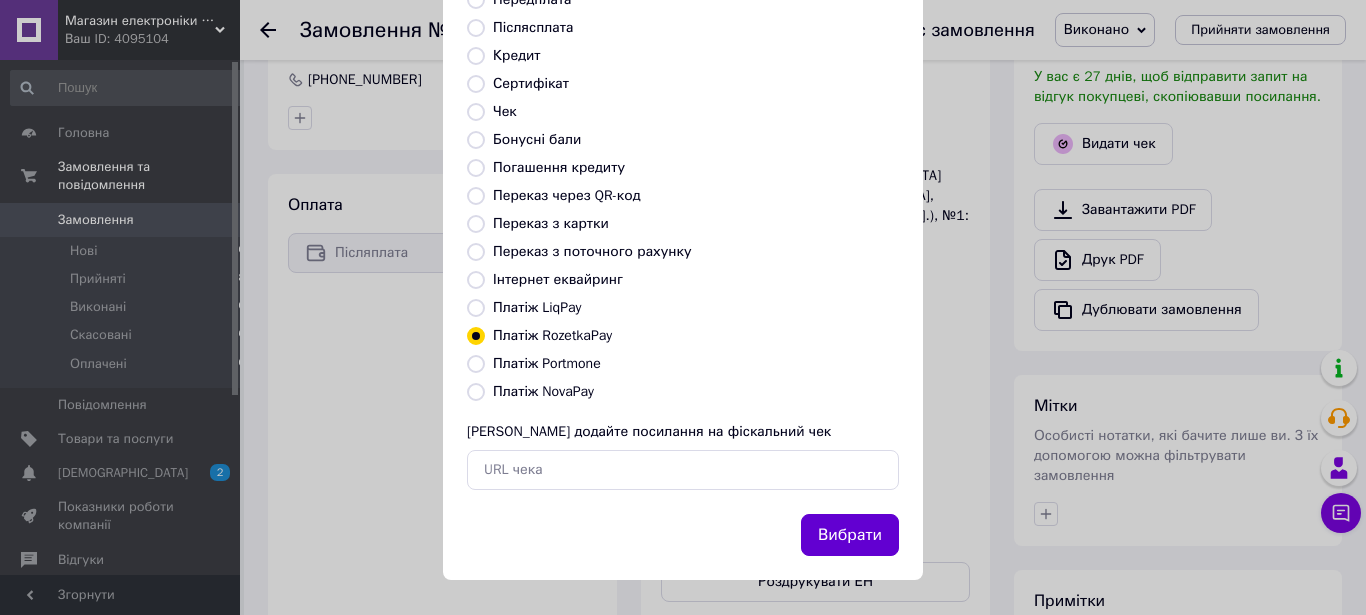 click on "Вибрати" at bounding box center [850, 535] 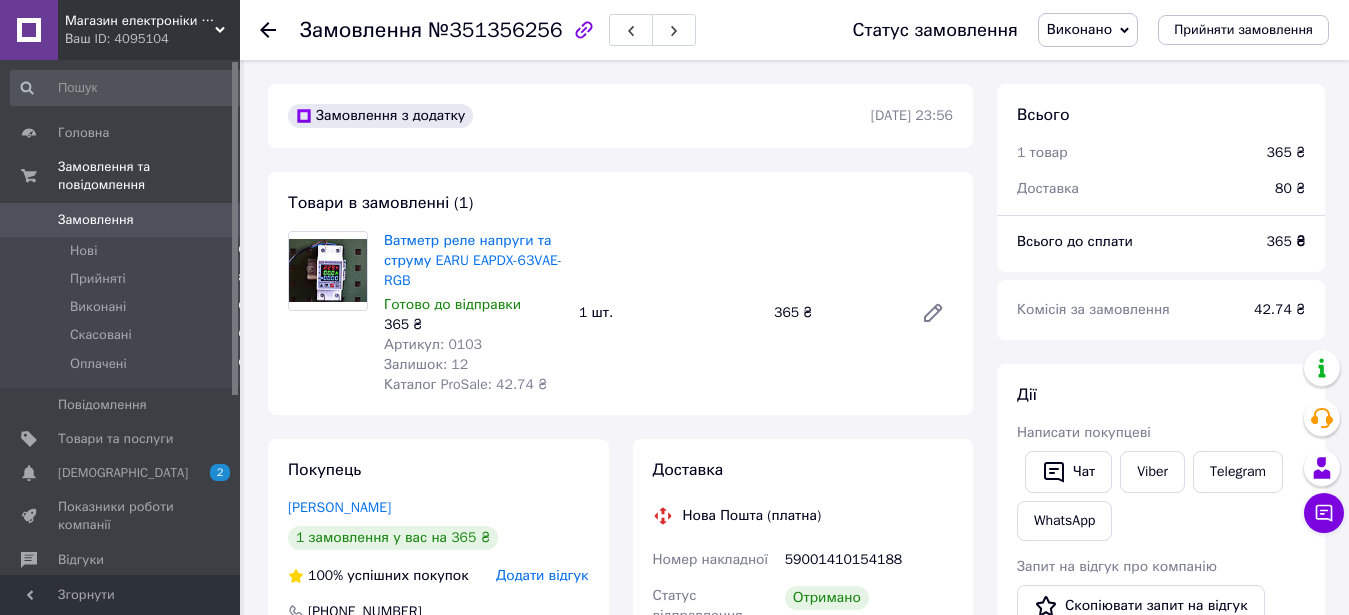 scroll, scrollTop: 0, scrollLeft: 0, axis: both 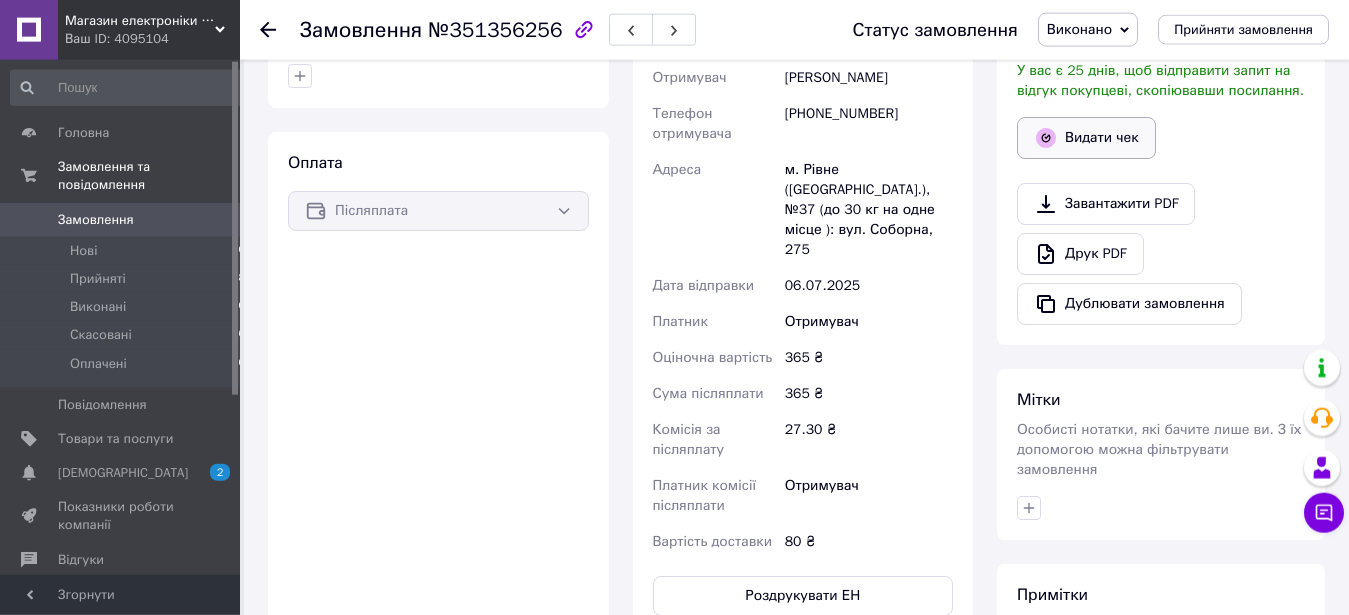click on "Видати чек" at bounding box center (1086, 138) 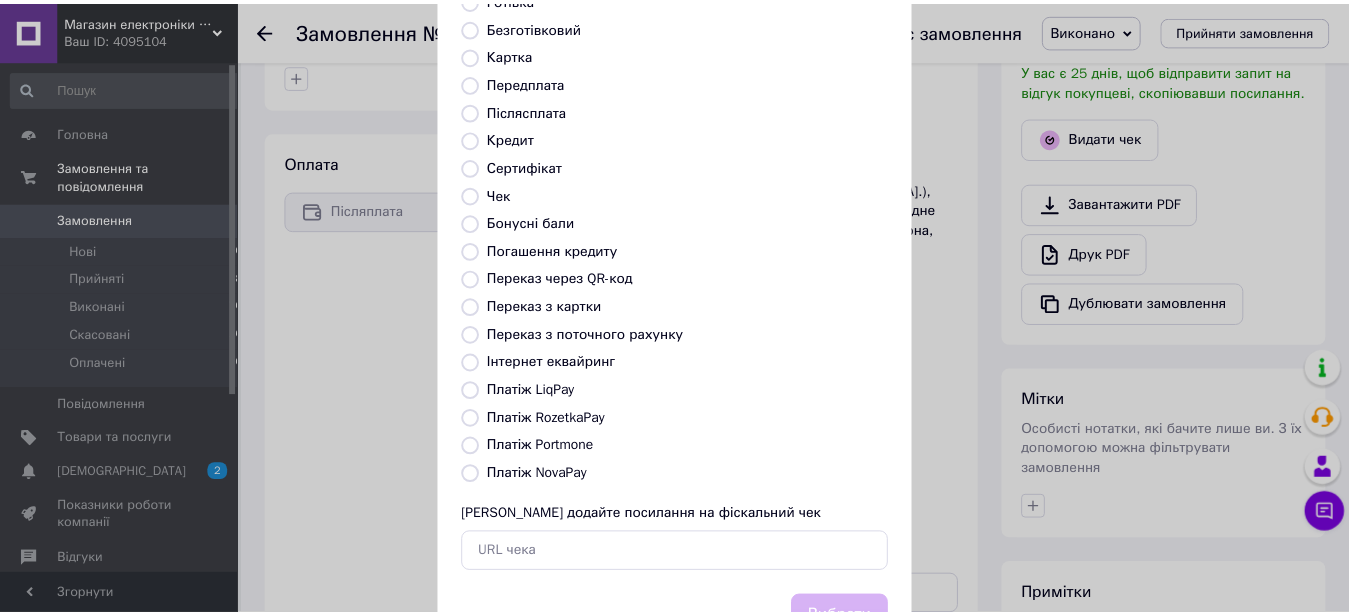 scroll, scrollTop: 244, scrollLeft: 0, axis: vertical 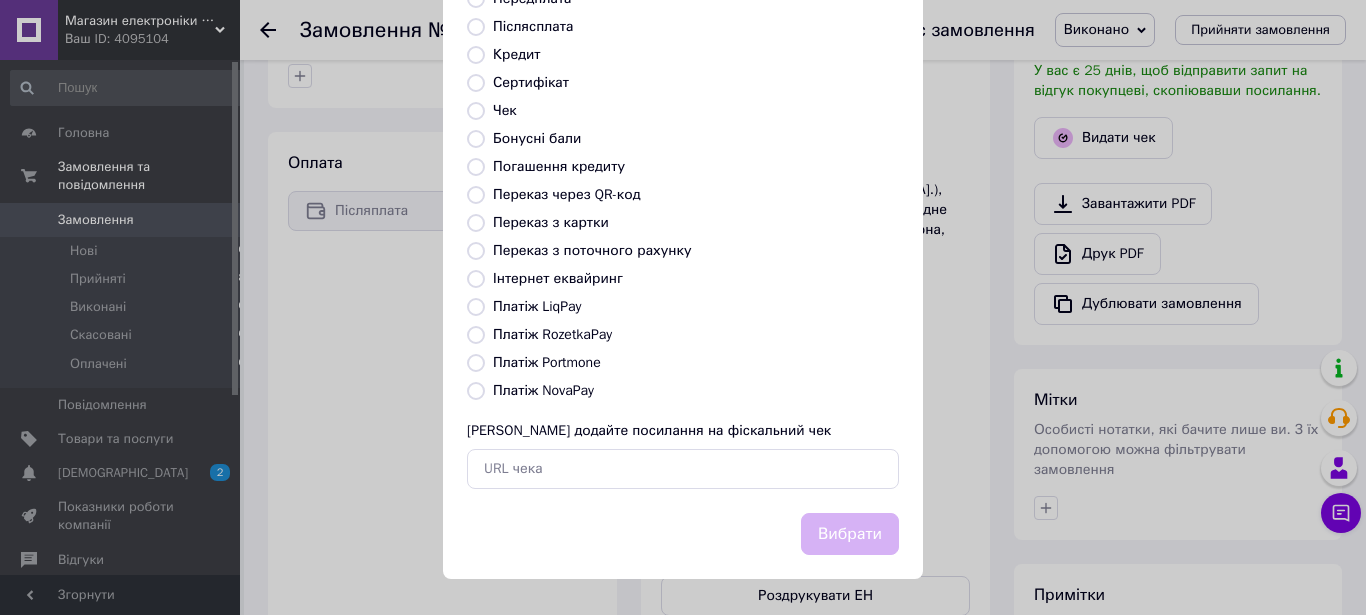 click on "Платіж RozetkaPay" at bounding box center (476, 335) 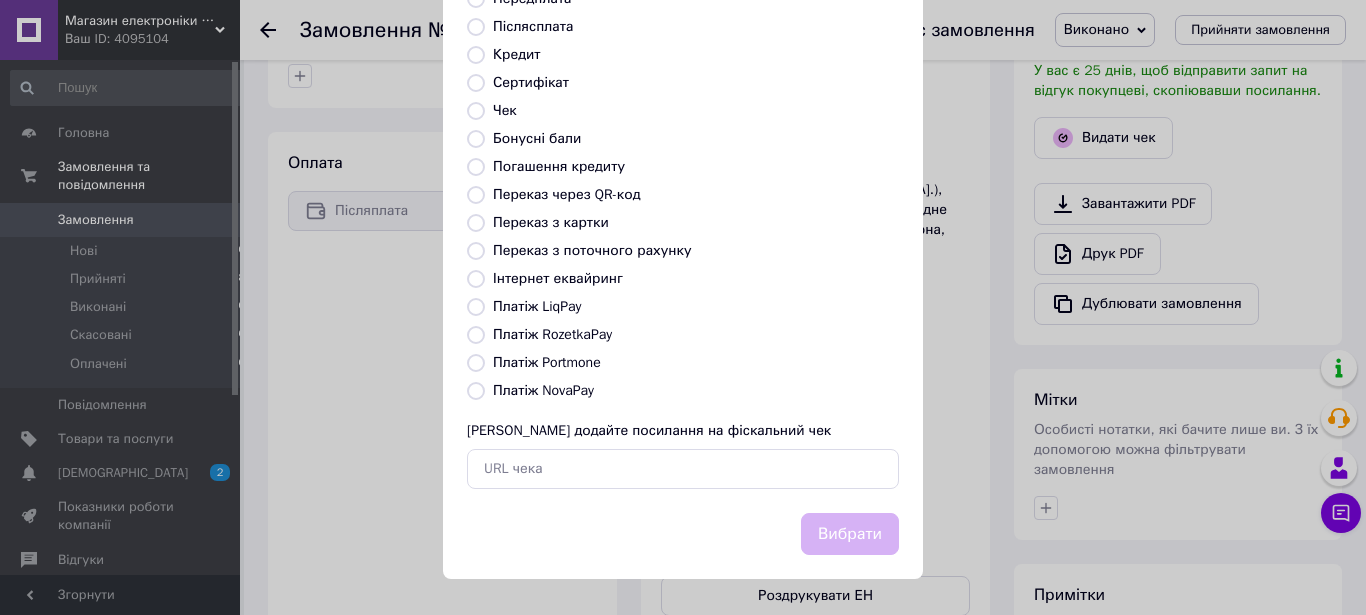 radio on "true" 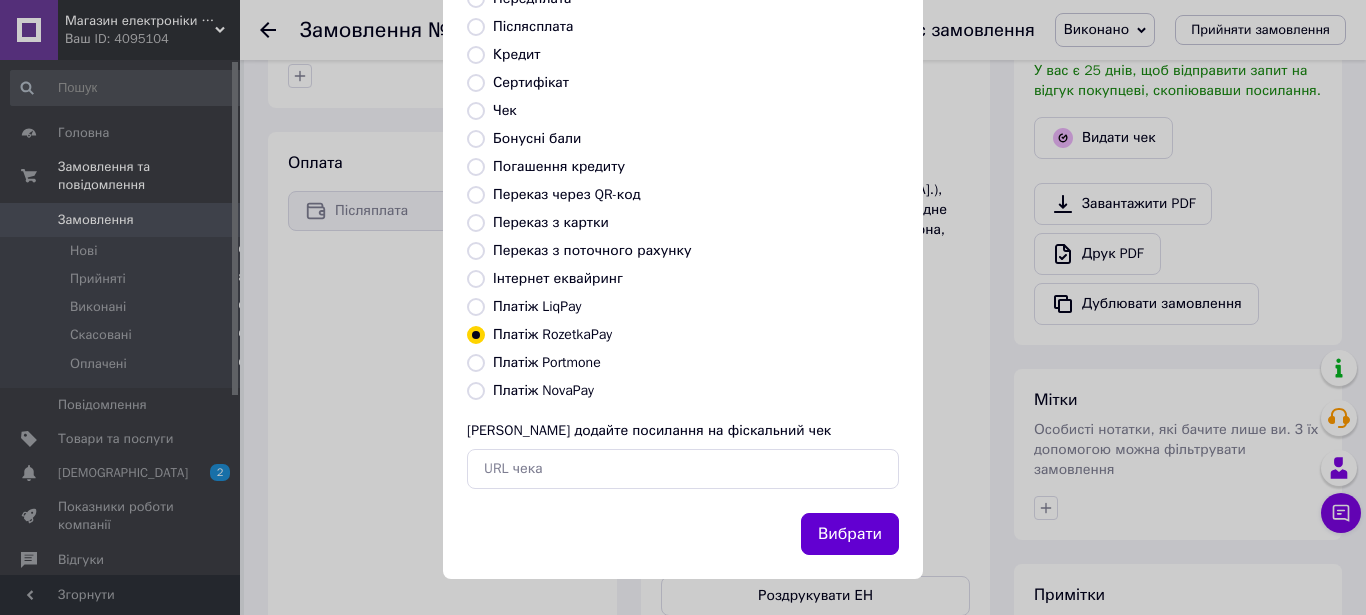 click on "Вибрати" at bounding box center (850, 534) 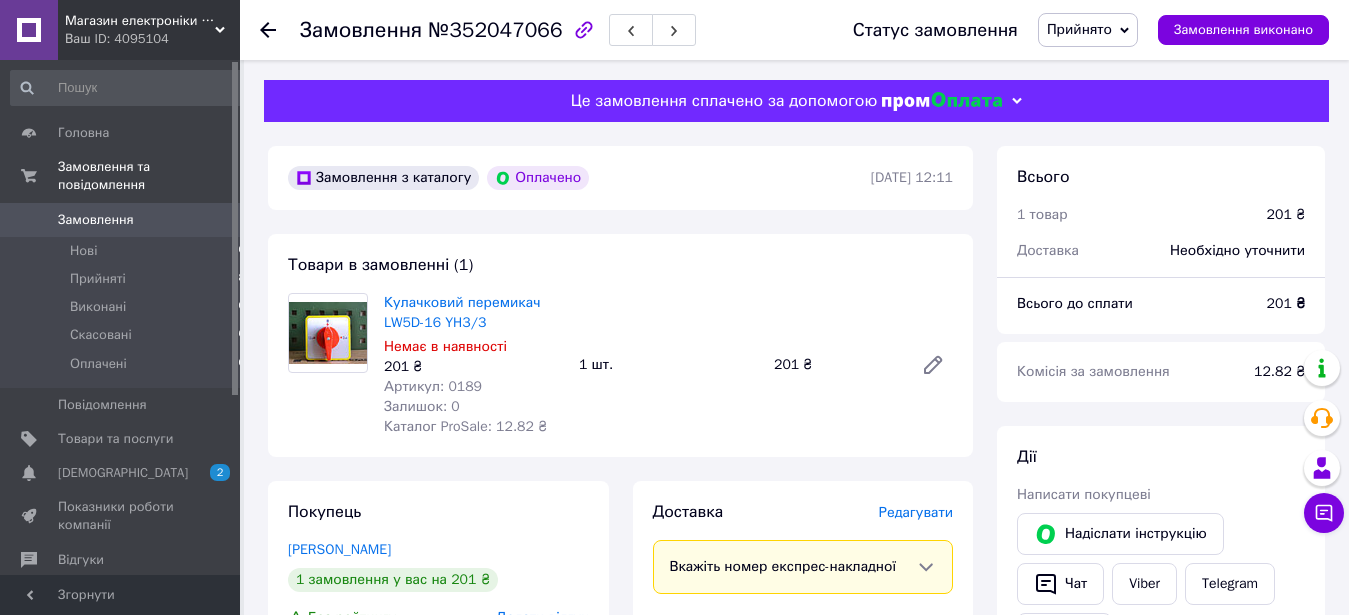 scroll, scrollTop: 0, scrollLeft: 0, axis: both 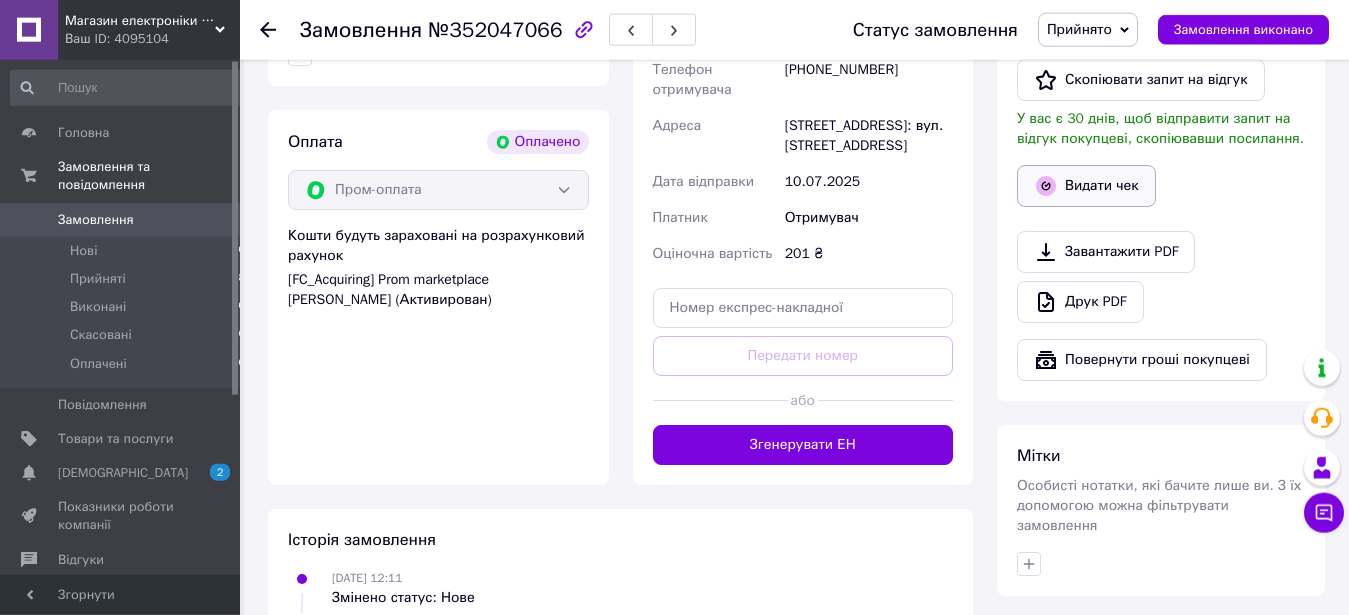 click on "Видати чек" at bounding box center (1086, 186) 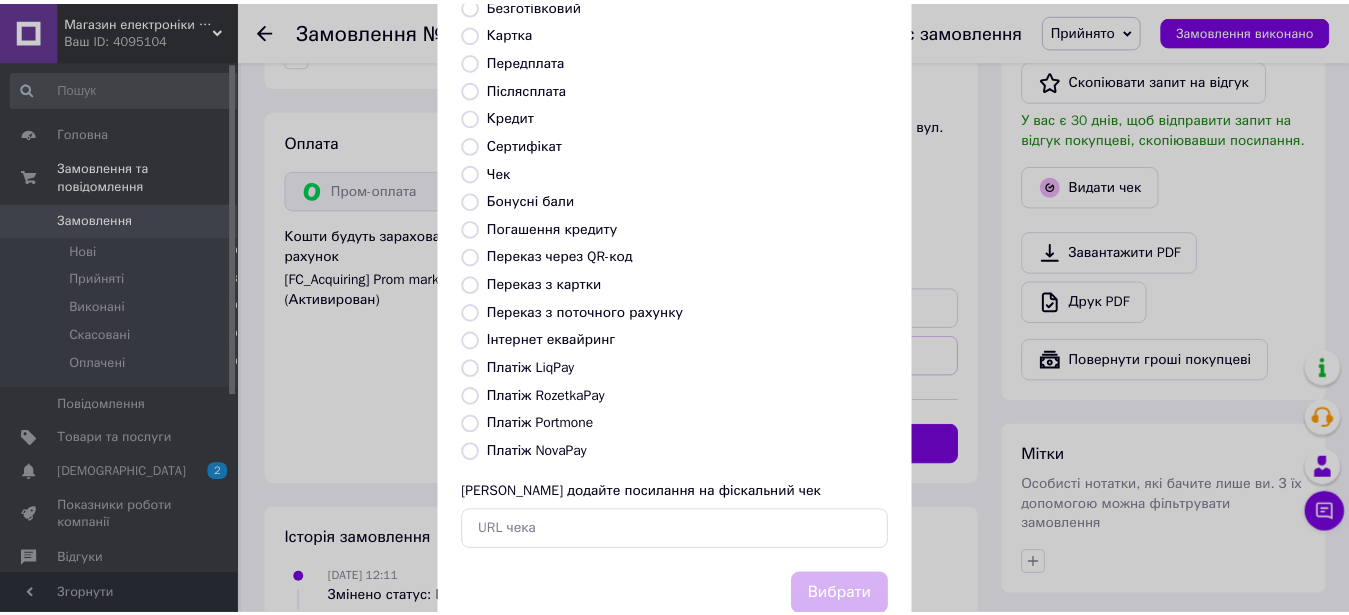 scroll, scrollTop: 223, scrollLeft: 0, axis: vertical 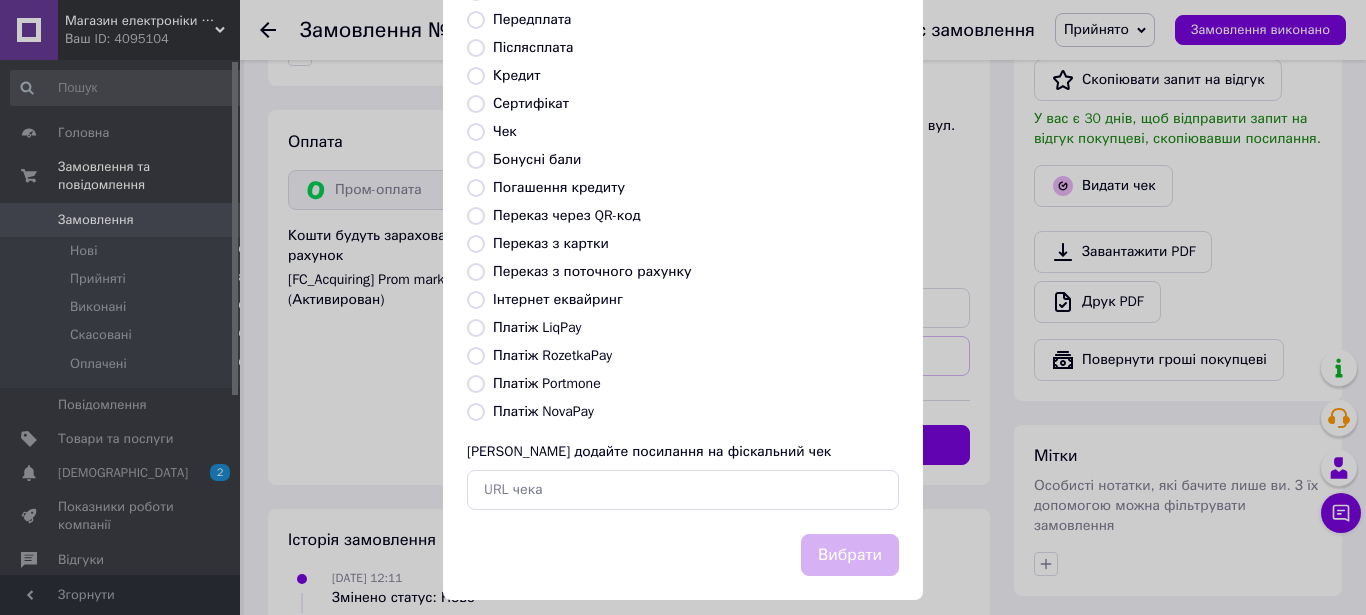 click on "Платіж RozetkaPay" at bounding box center [476, 356] 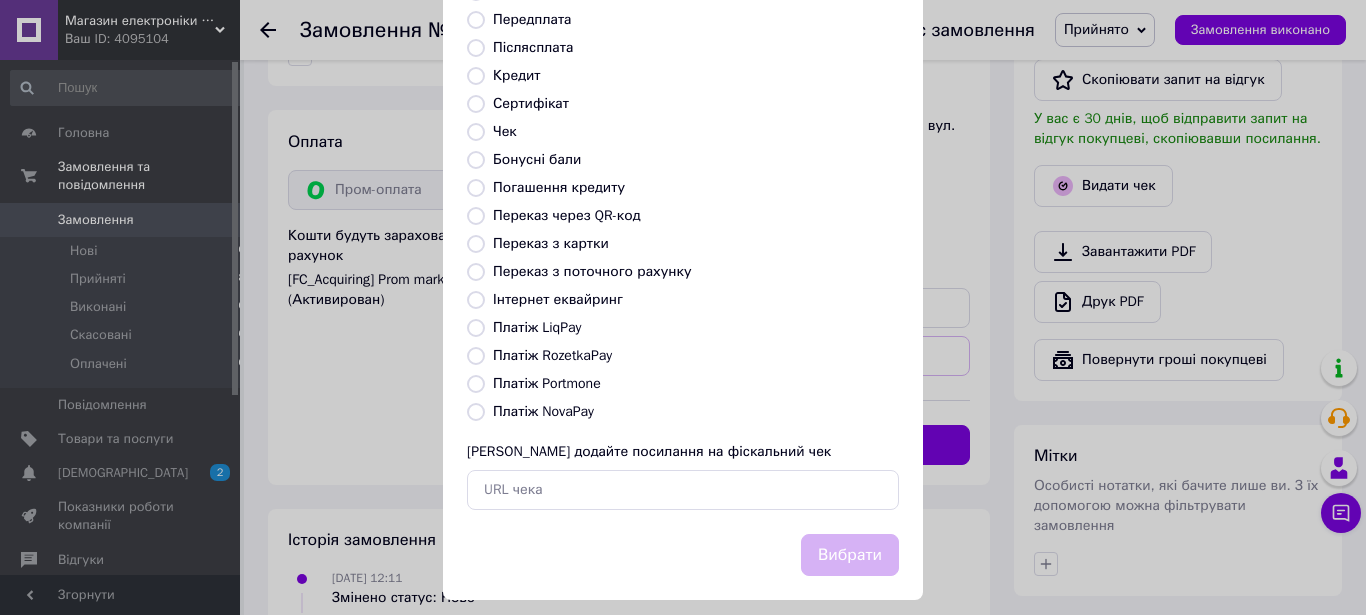 radio on "true" 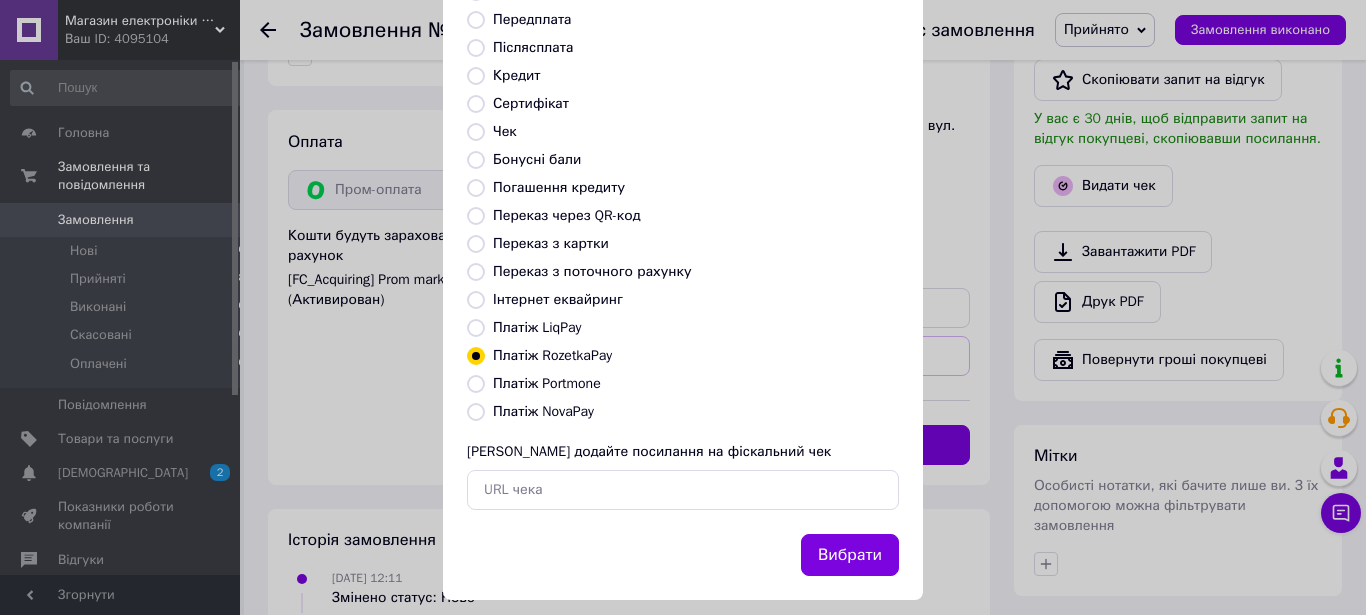 click on "Вибрати" at bounding box center [683, 567] 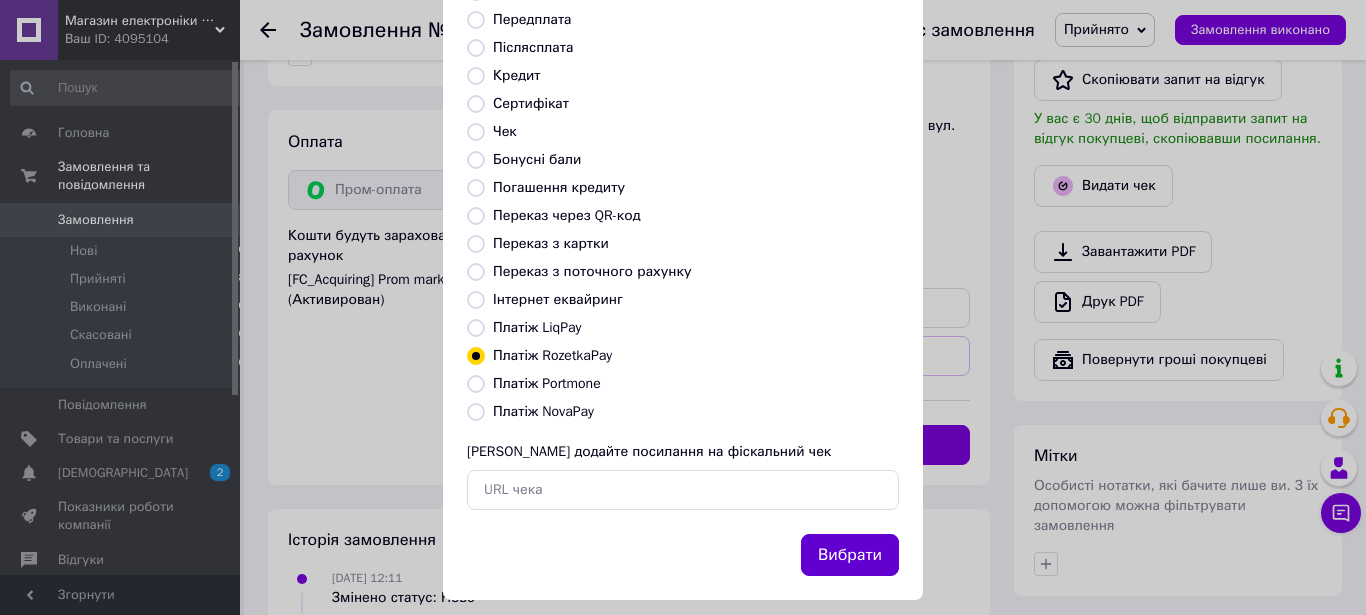 click on "Вибрати" at bounding box center [850, 555] 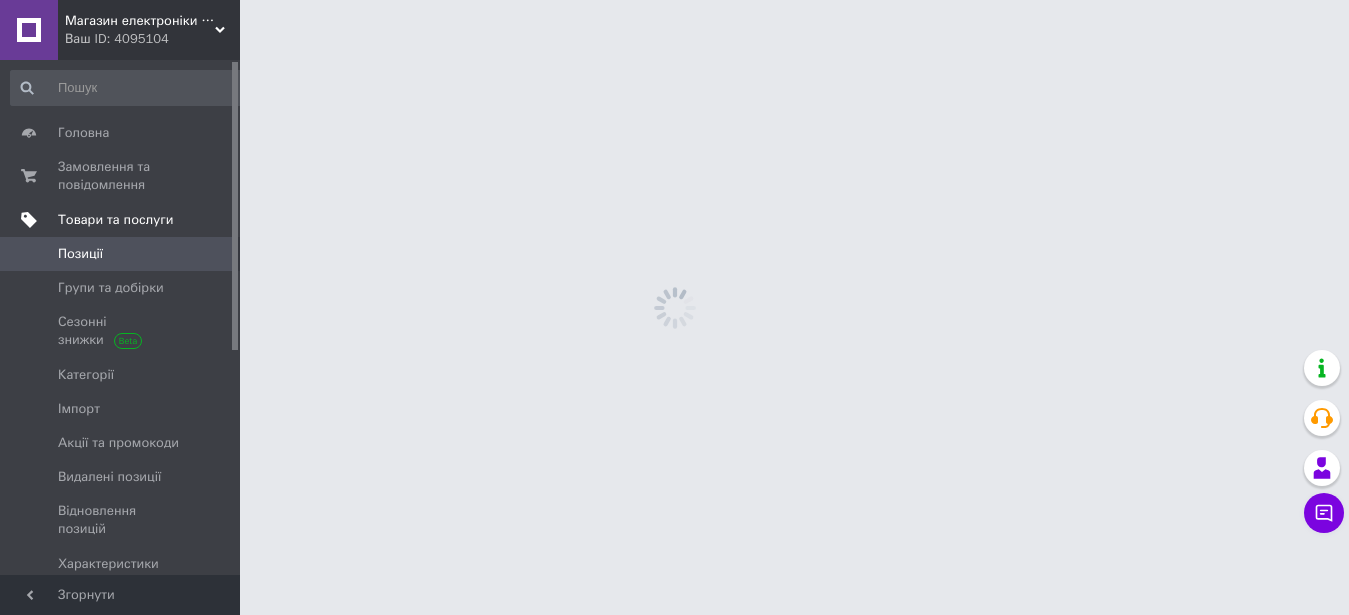 scroll, scrollTop: 0, scrollLeft: 0, axis: both 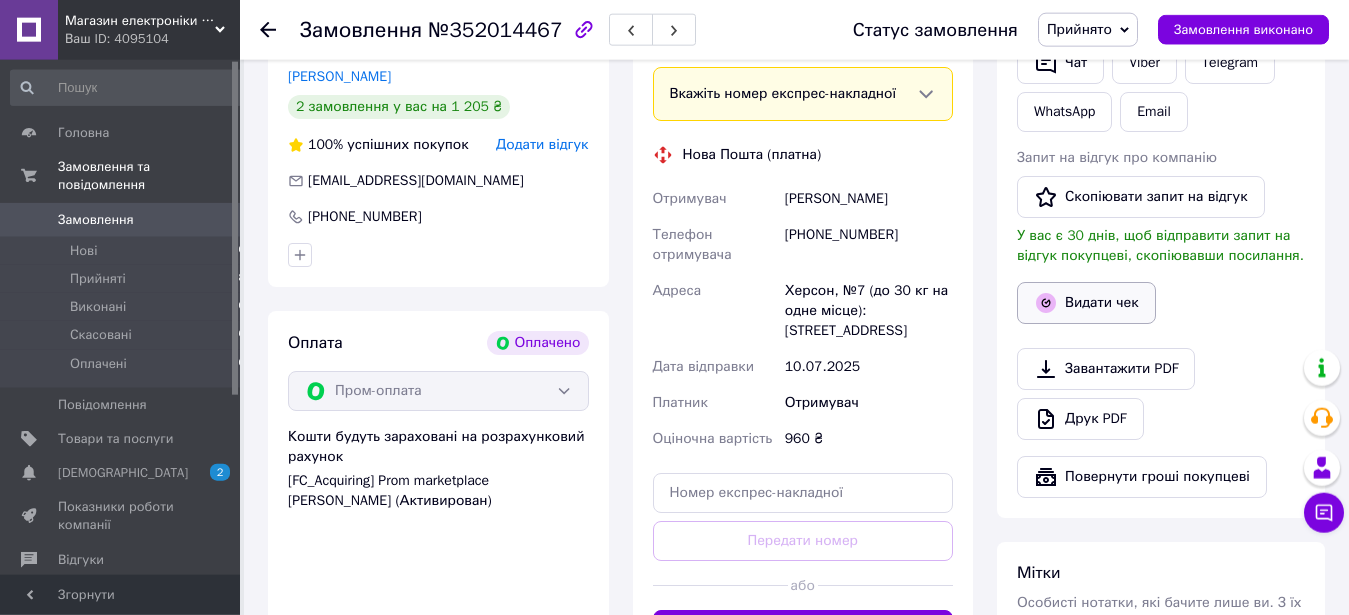 click on "Видати чек" at bounding box center [1086, 303] 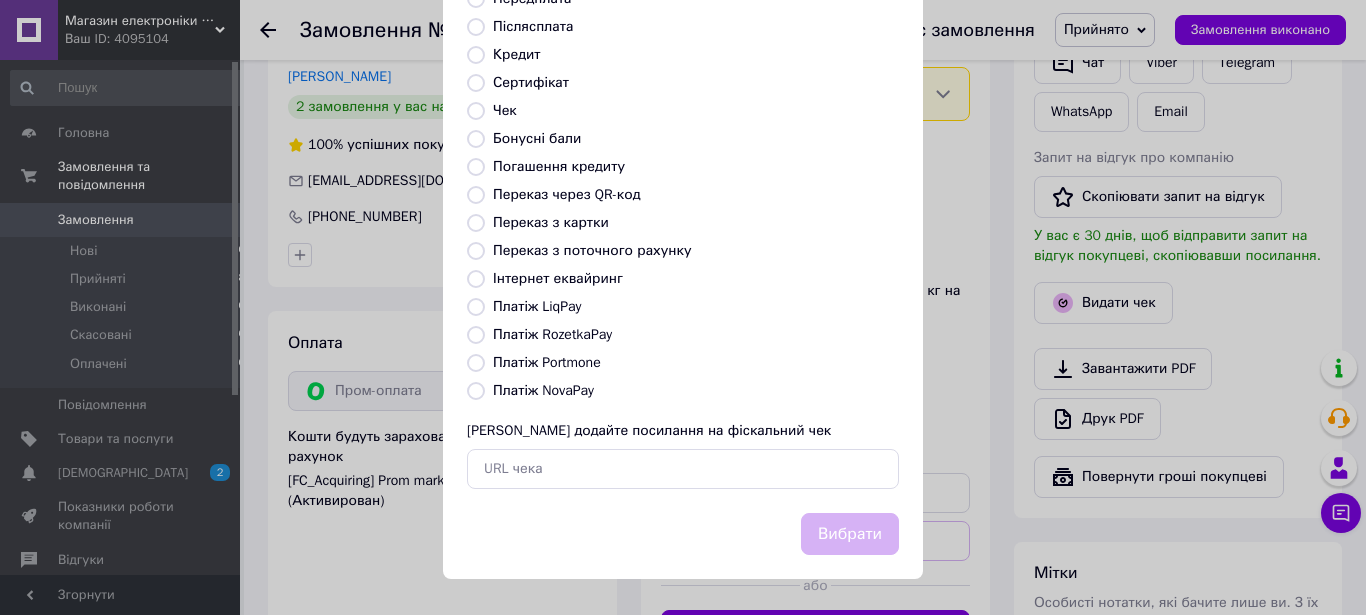 click on "Платіж RozetkaPay" at bounding box center (476, 335) 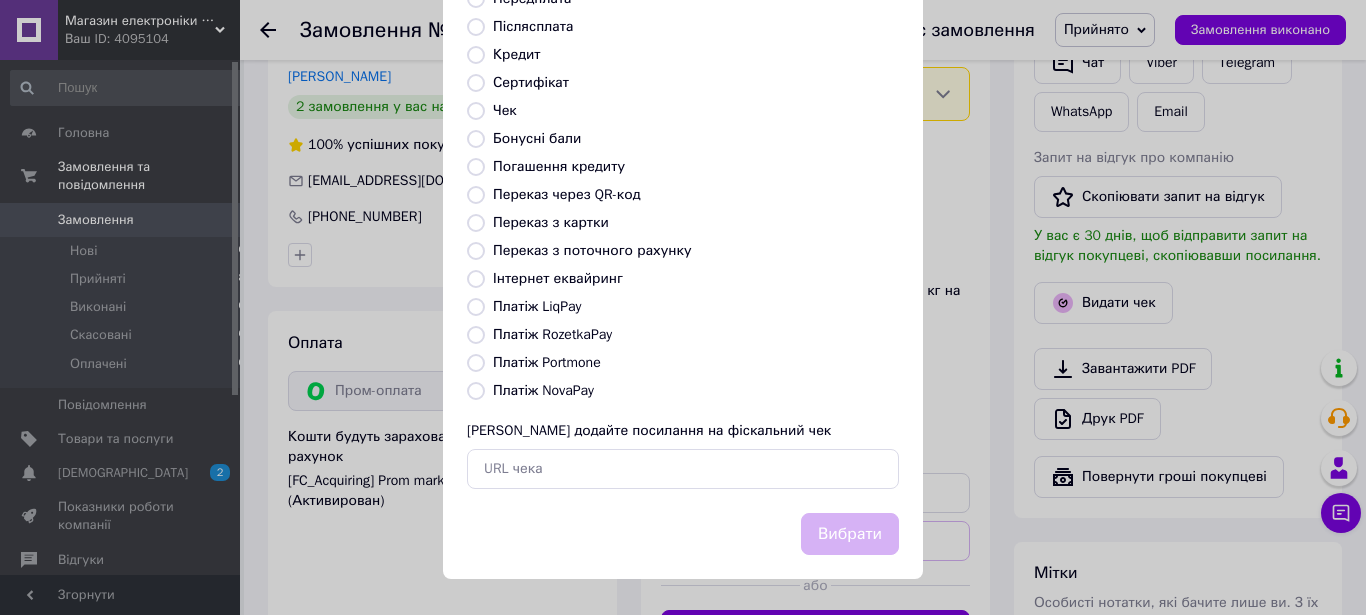 radio on "true" 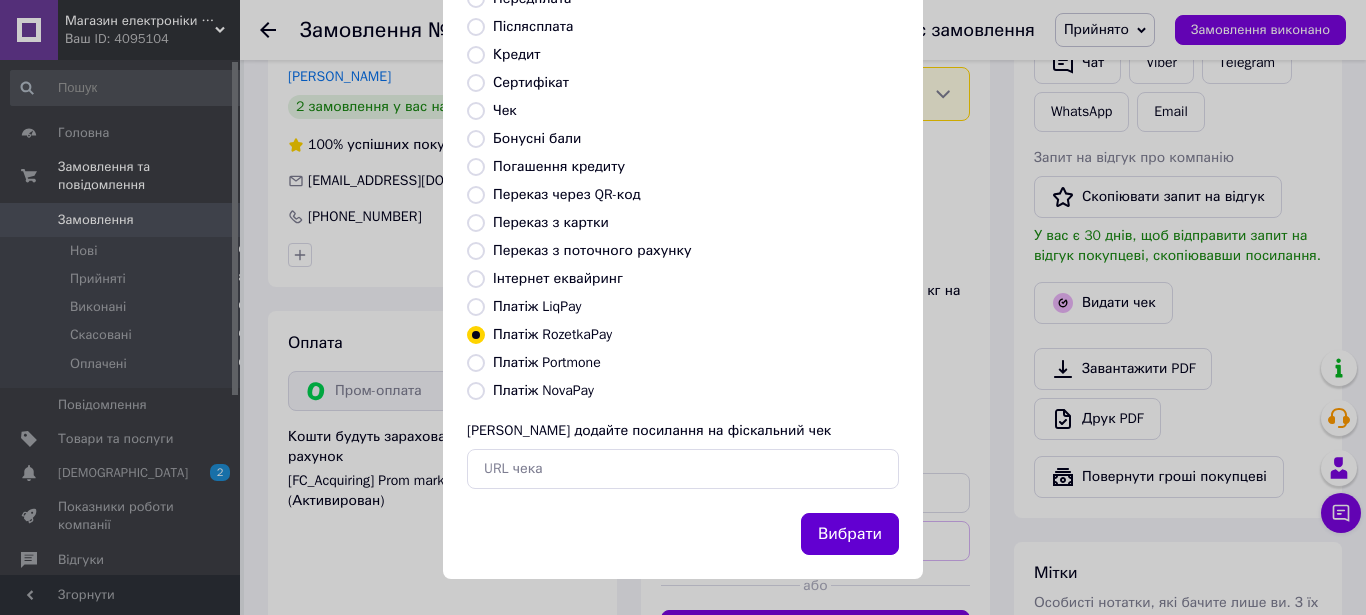 click on "Вибрати" at bounding box center (850, 534) 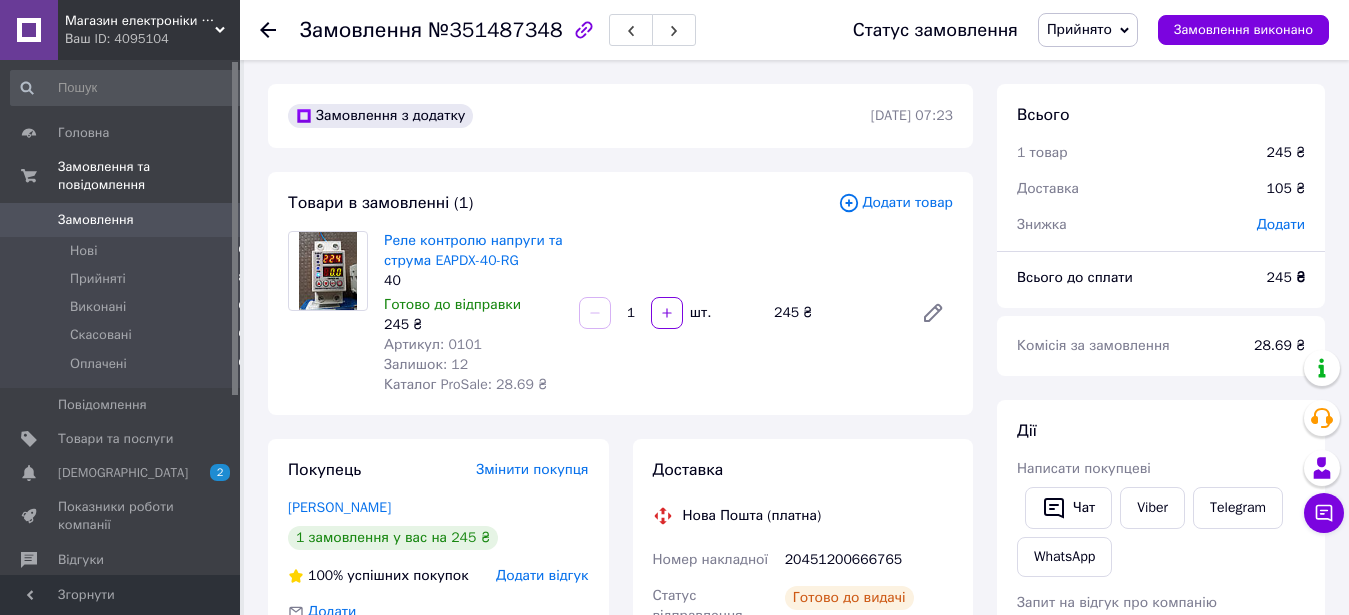 scroll, scrollTop: 0, scrollLeft: 0, axis: both 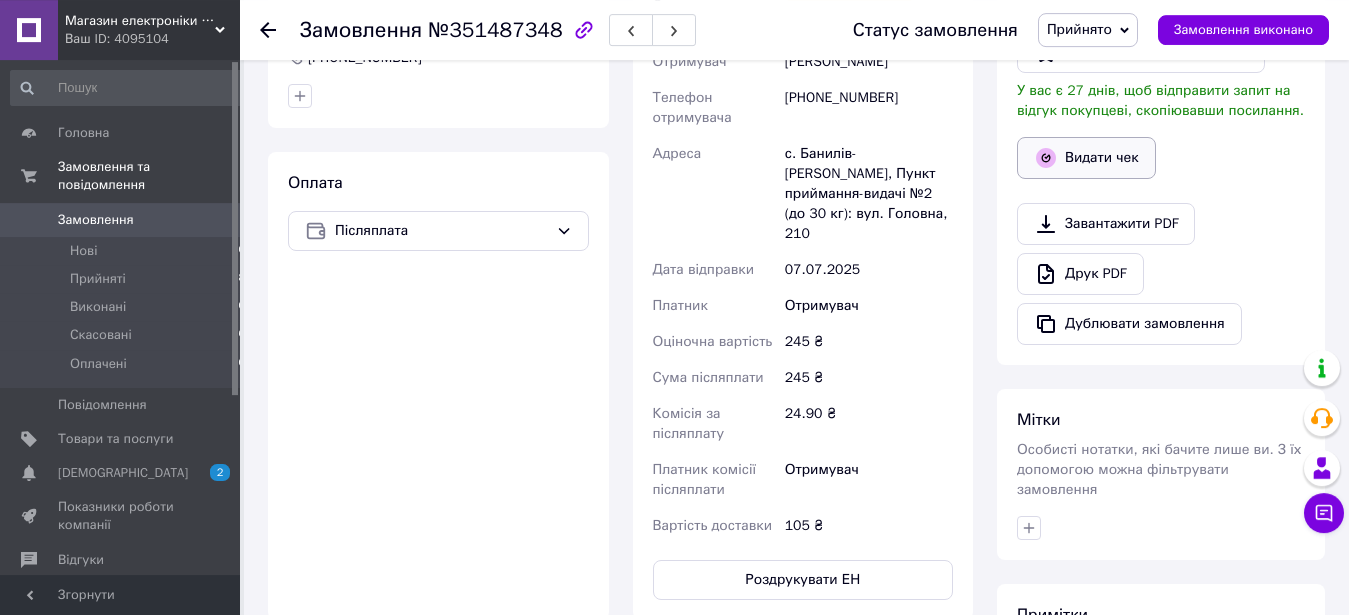 click on "Видати чек" at bounding box center (1086, 158) 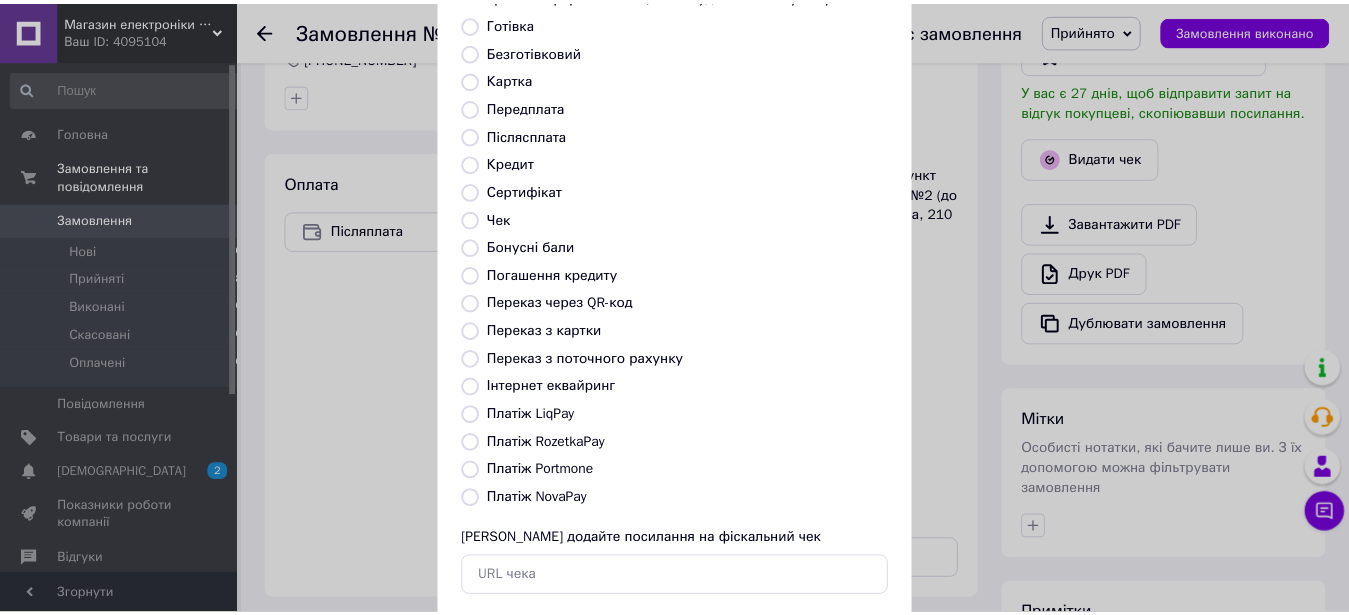 scroll, scrollTop: 176, scrollLeft: 0, axis: vertical 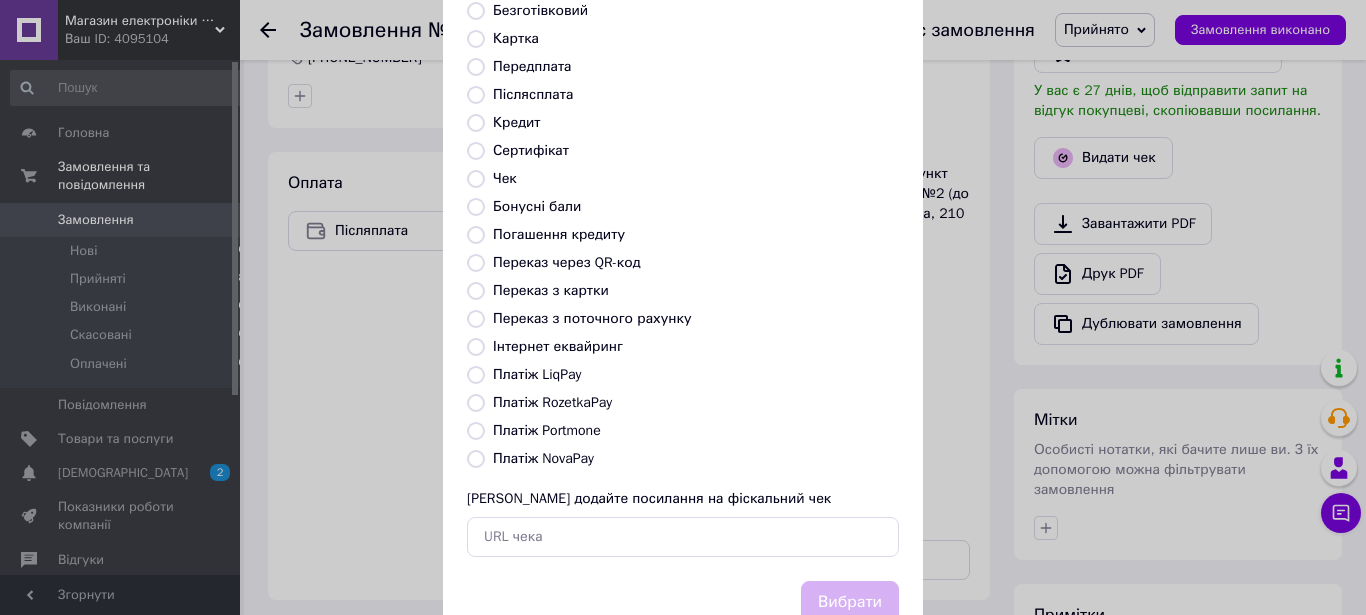 click on "Платіж RozetkaPay" at bounding box center [476, 403] 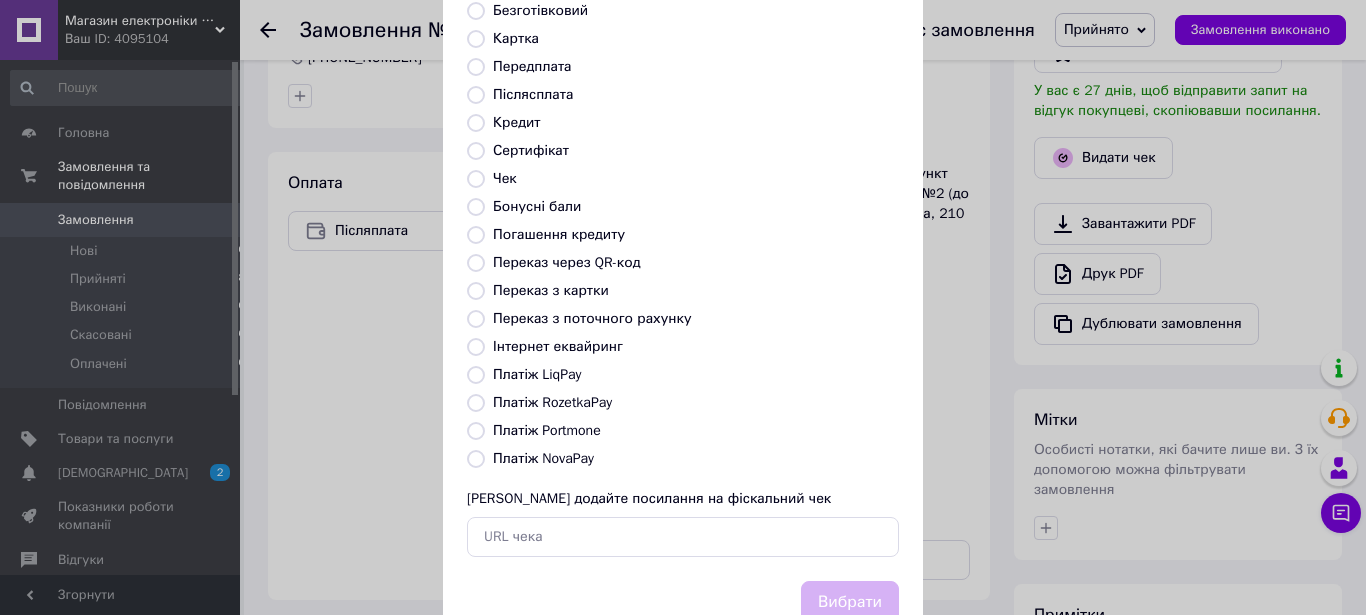 radio on "true" 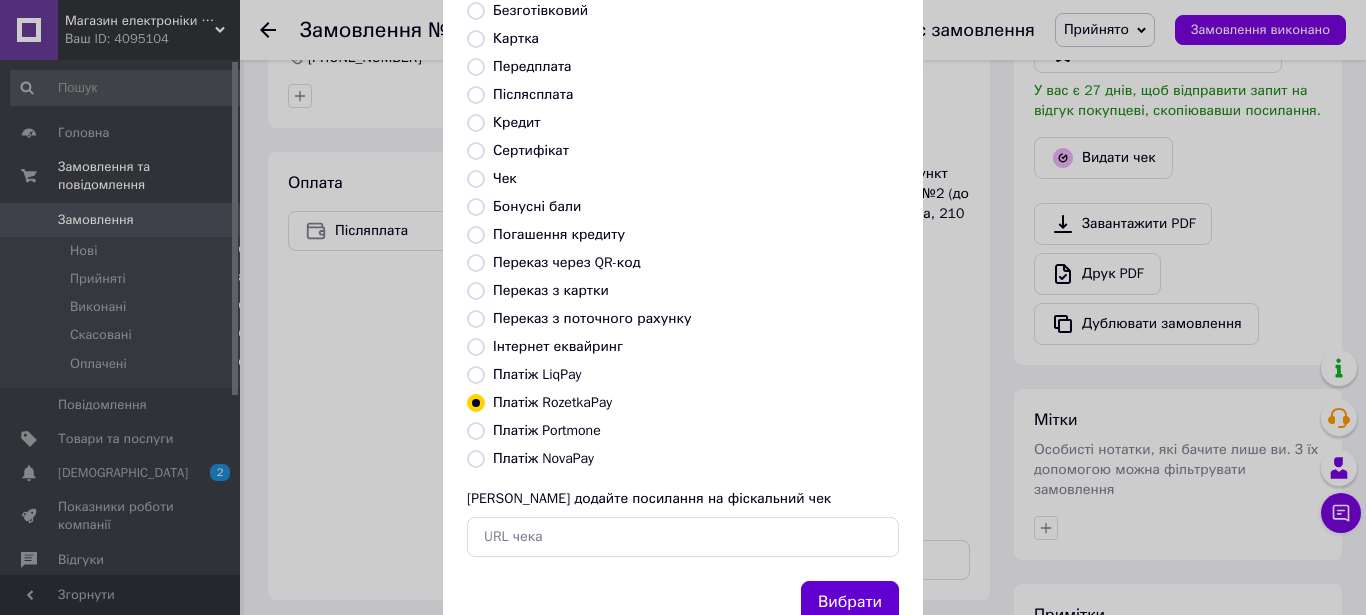 click on "Вибрати" at bounding box center [850, 602] 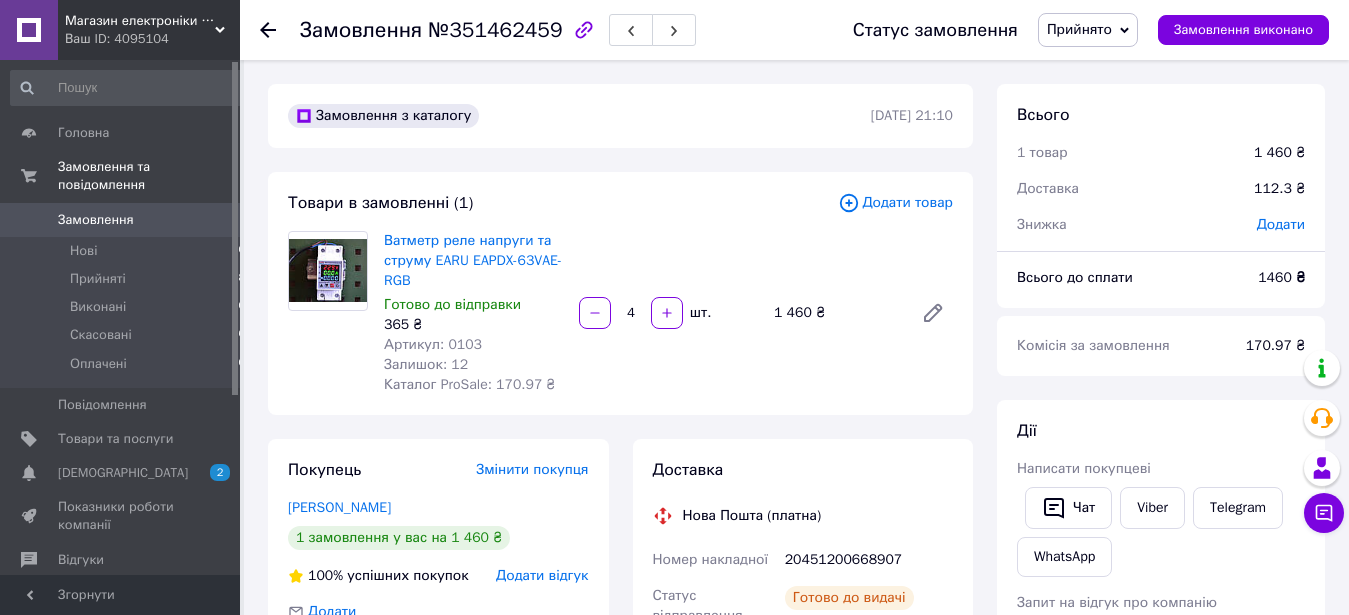 scroll, scrollTop: 0, scrollLeft: 0, axis: both 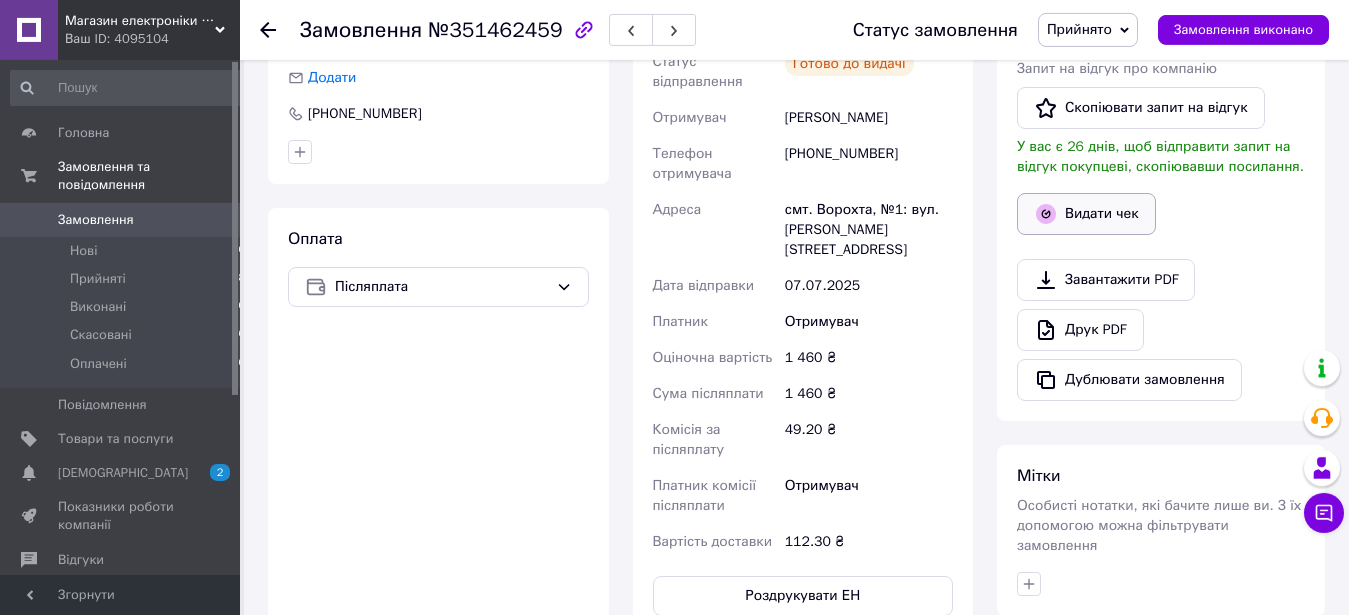 click on "Видати чек" at bounding box center (1086, 214) 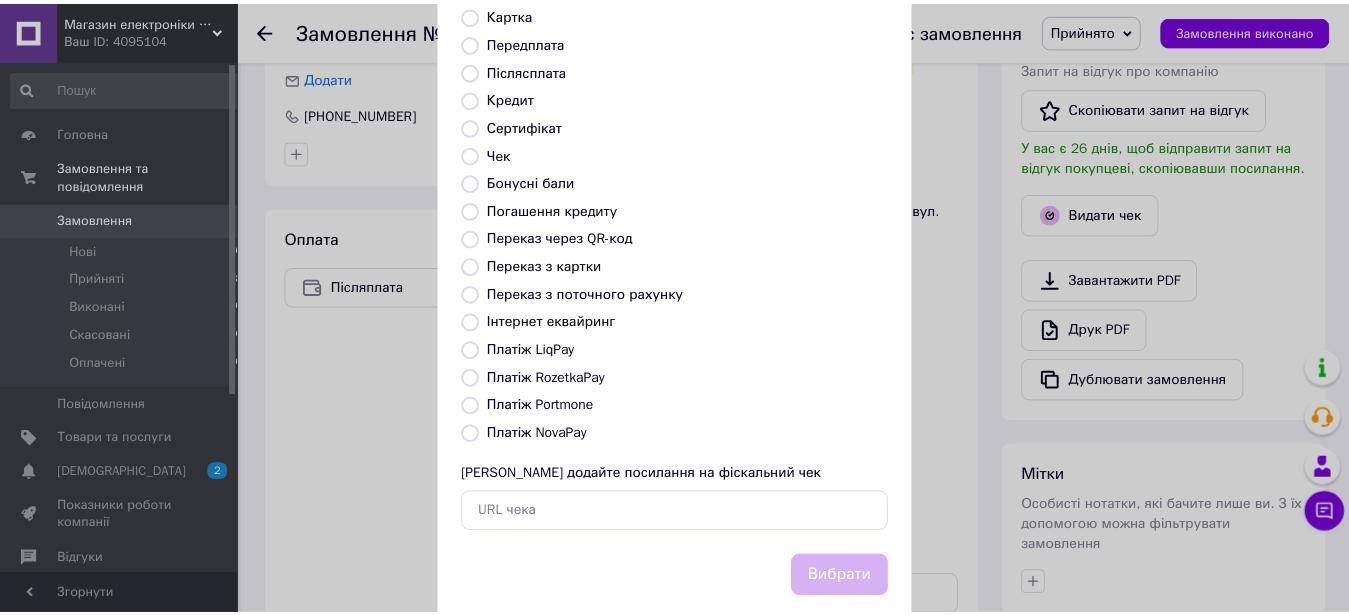 scroll, scrollTop: 203, scrollLeft: 0, axis: vertical 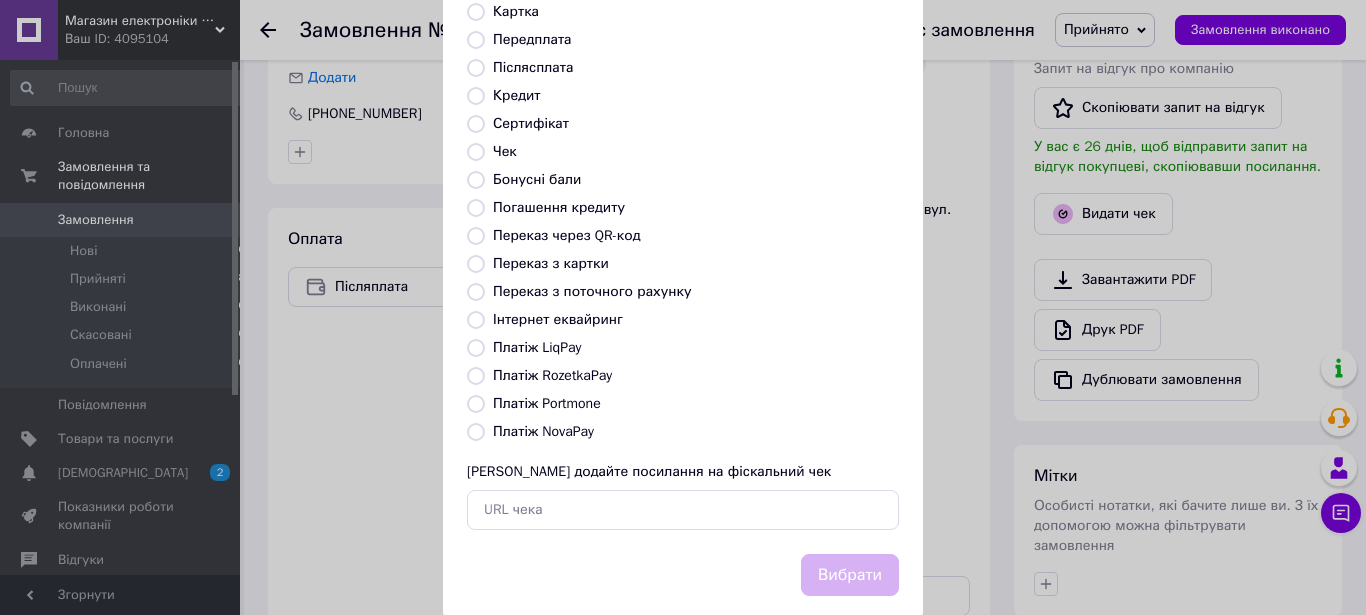 click on "Платіж RozetkaPay" at bounding box center [476, 376] 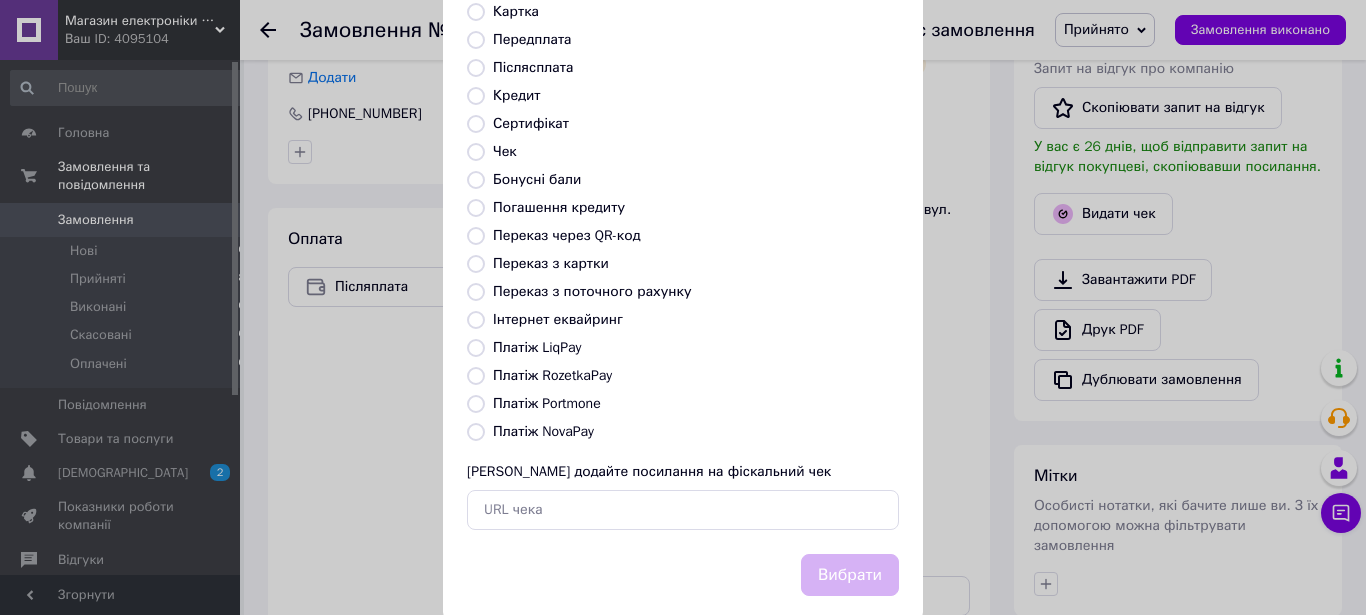 radio on "true" 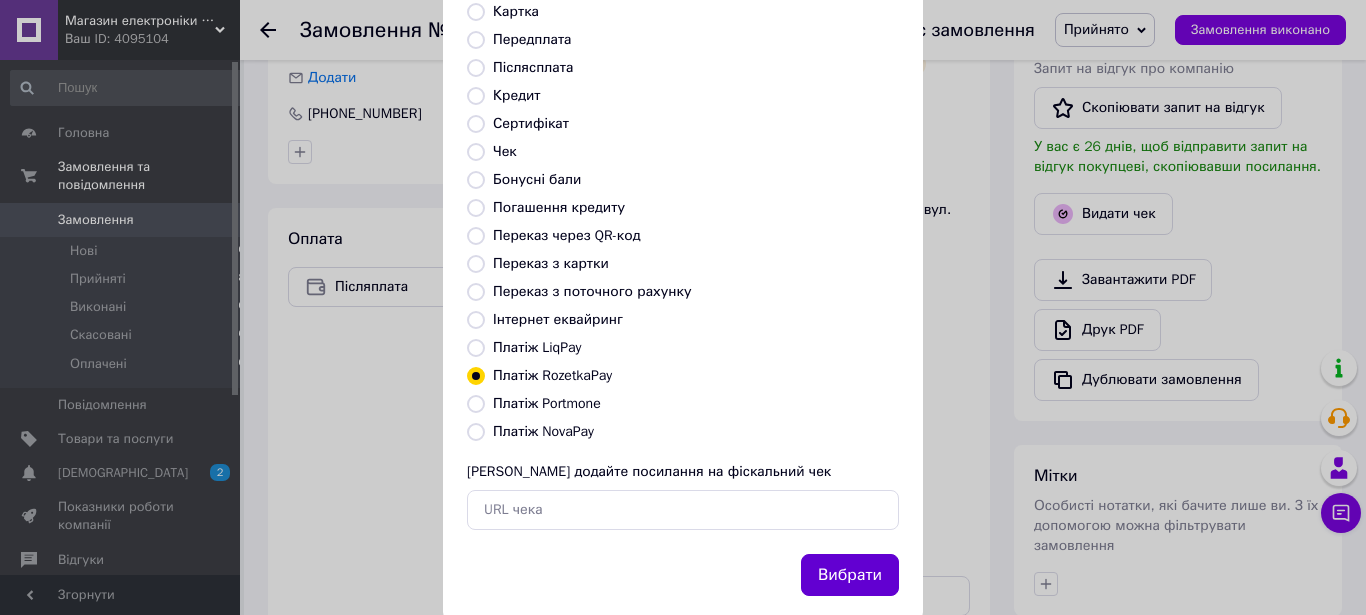 click on "Вибрати" at bounding box center (850, 575) 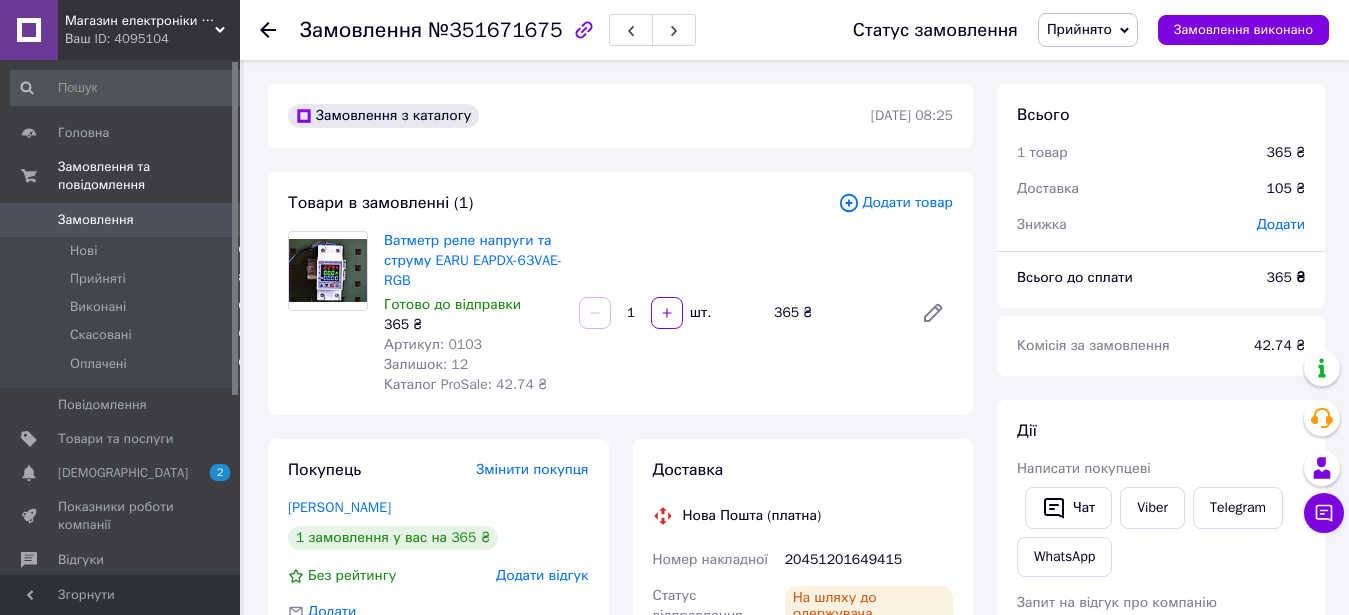 scroll, scrollTop: 0, scrollLeft: 0, axis: both 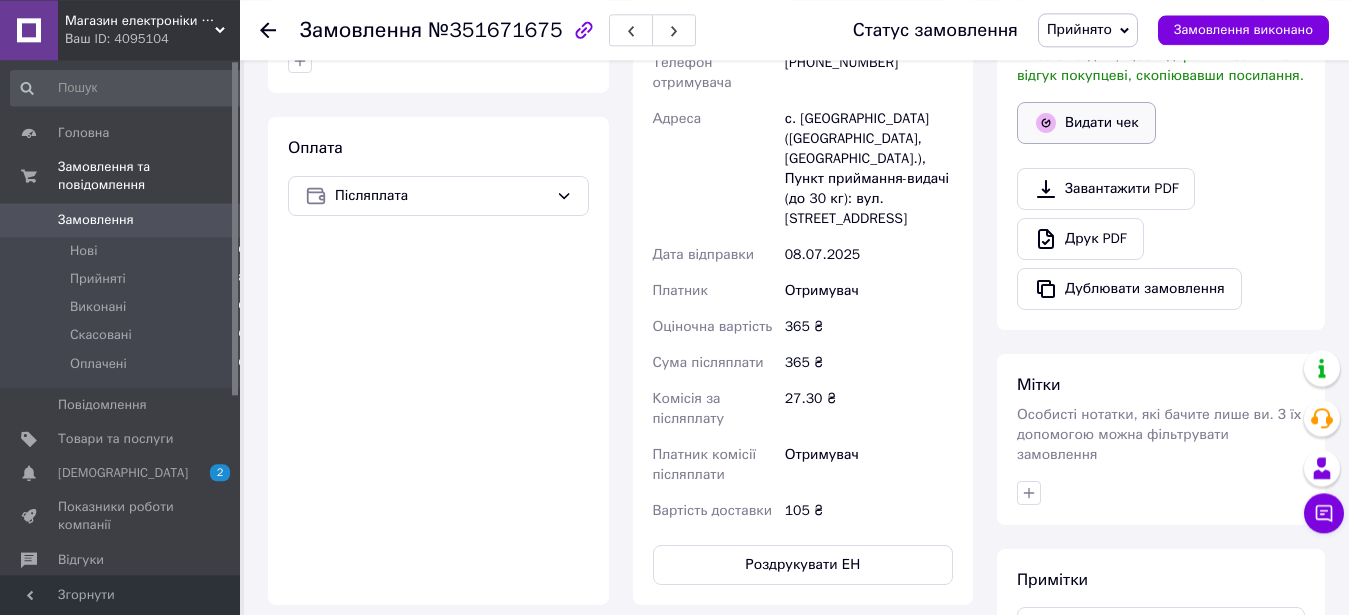click on "Видати чек" at bounding box center (1086, 123) 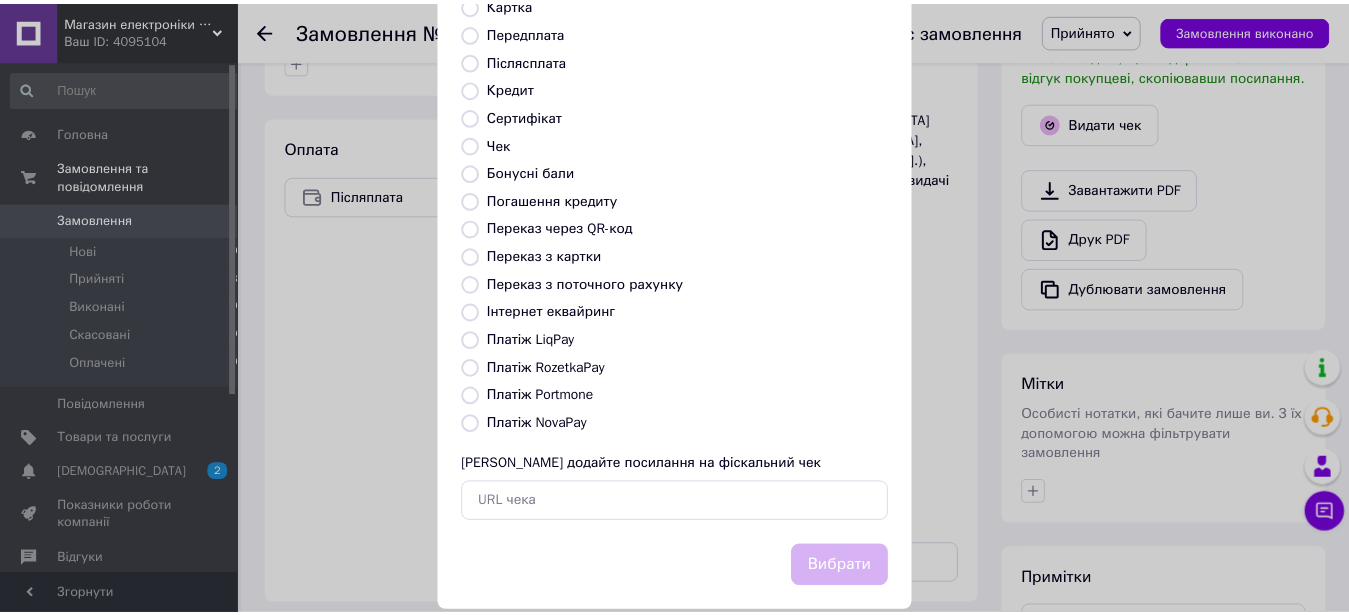 scroll, scrollTop: 244, scrollLeft: 0, axis: vertical 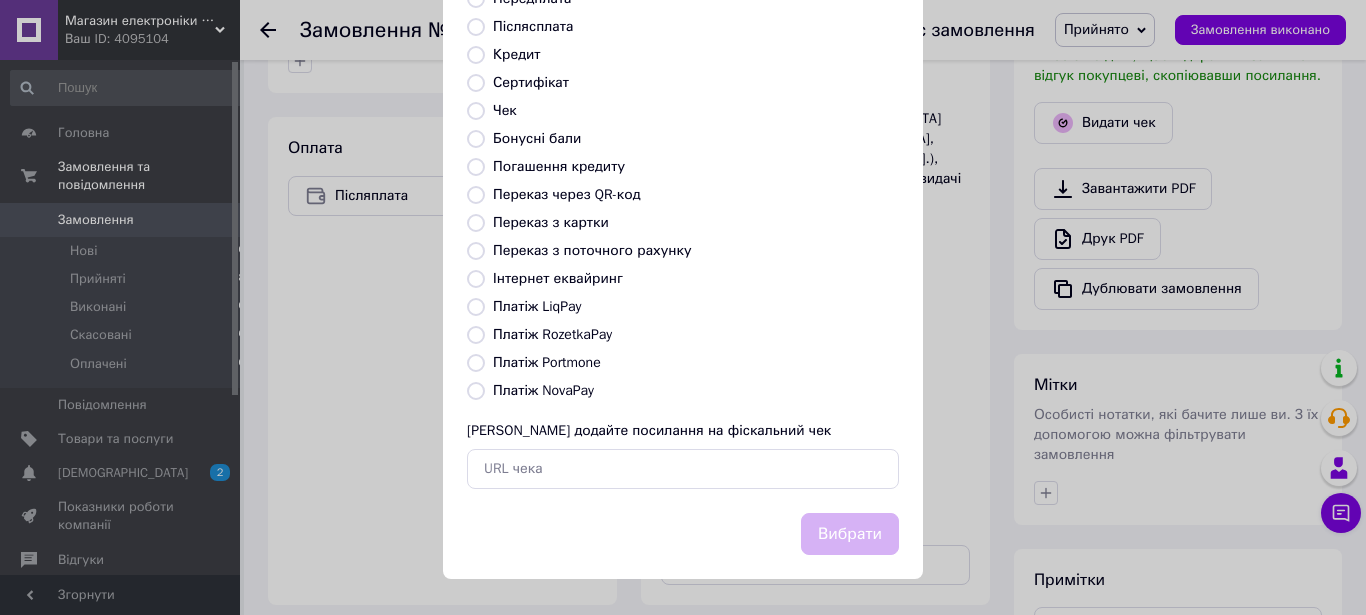 click on "Платіж RozetkaPay" at bounding box center (476, 335) 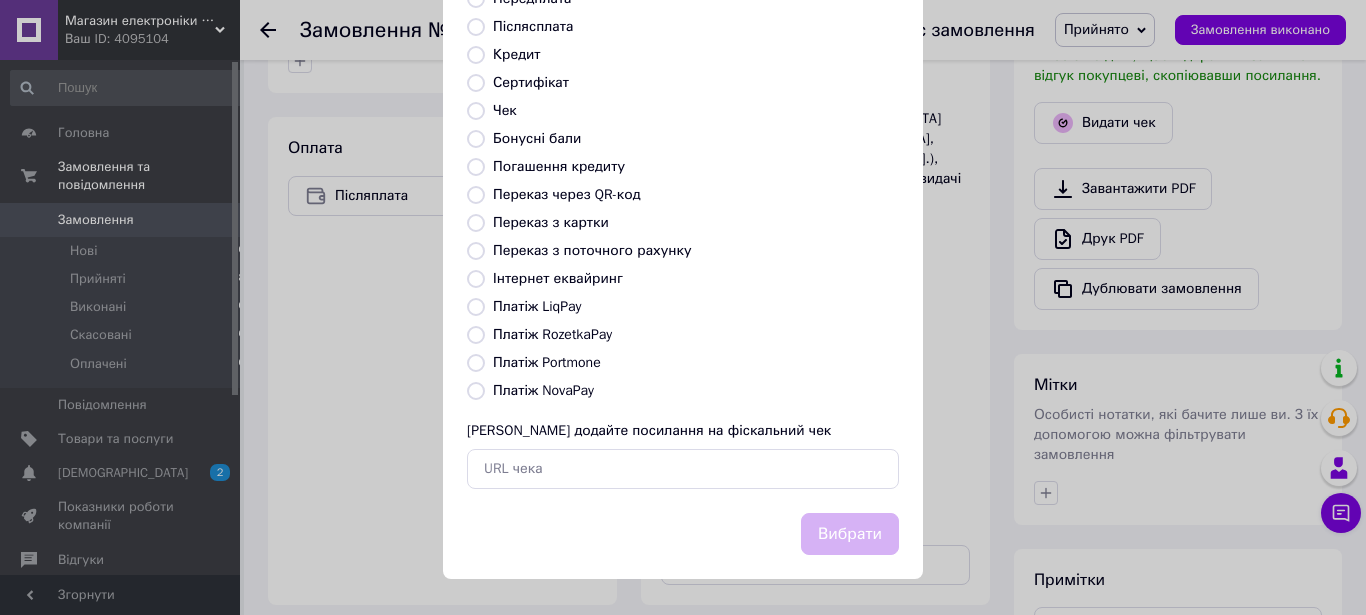 radio on "true" 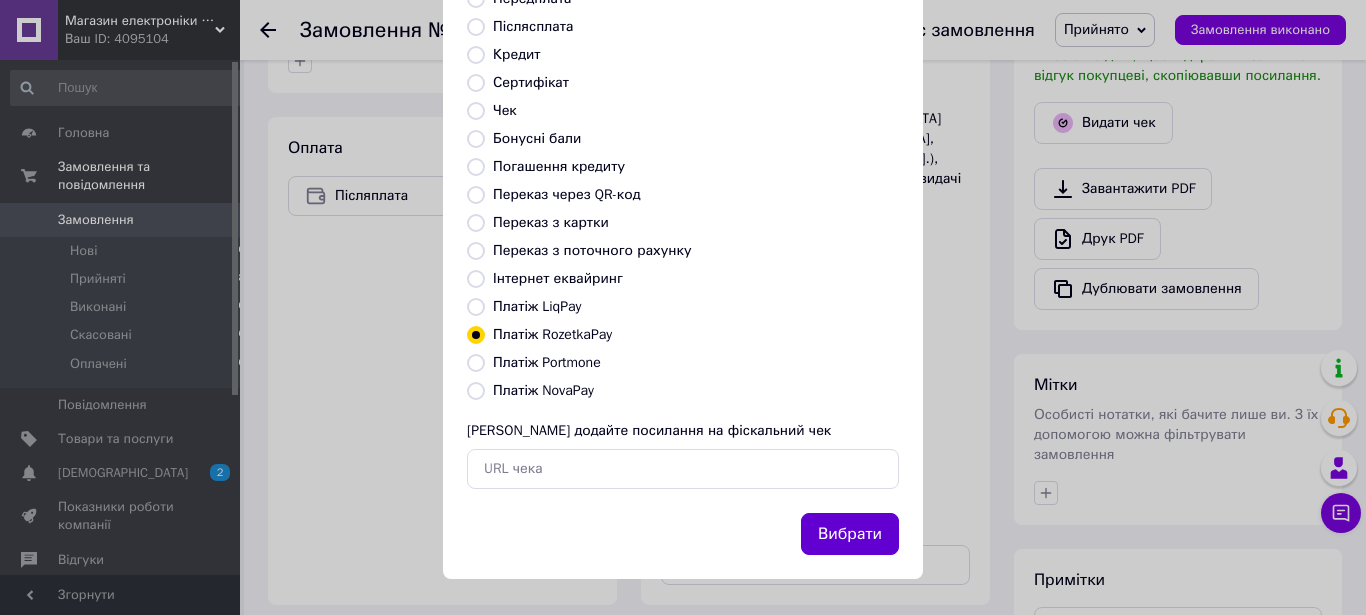 click on "Вибрати" at bounding box center [850, 534] 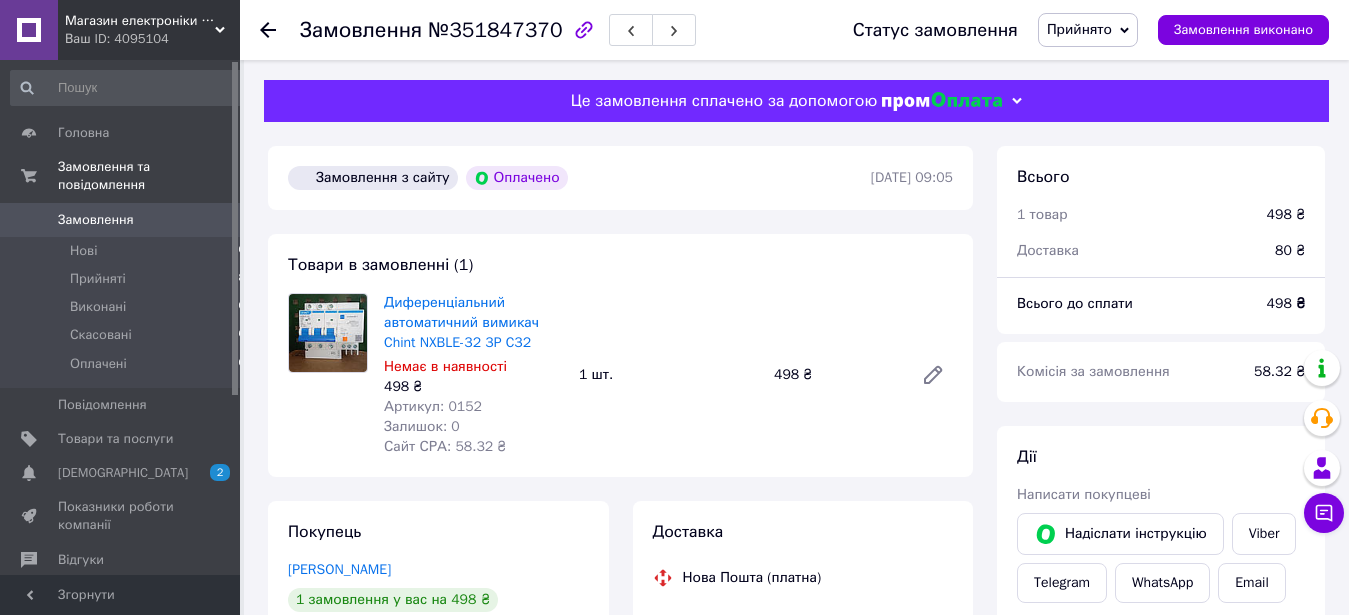 scroll, scrollTop: 0, scrollLeft: 0, axis: both 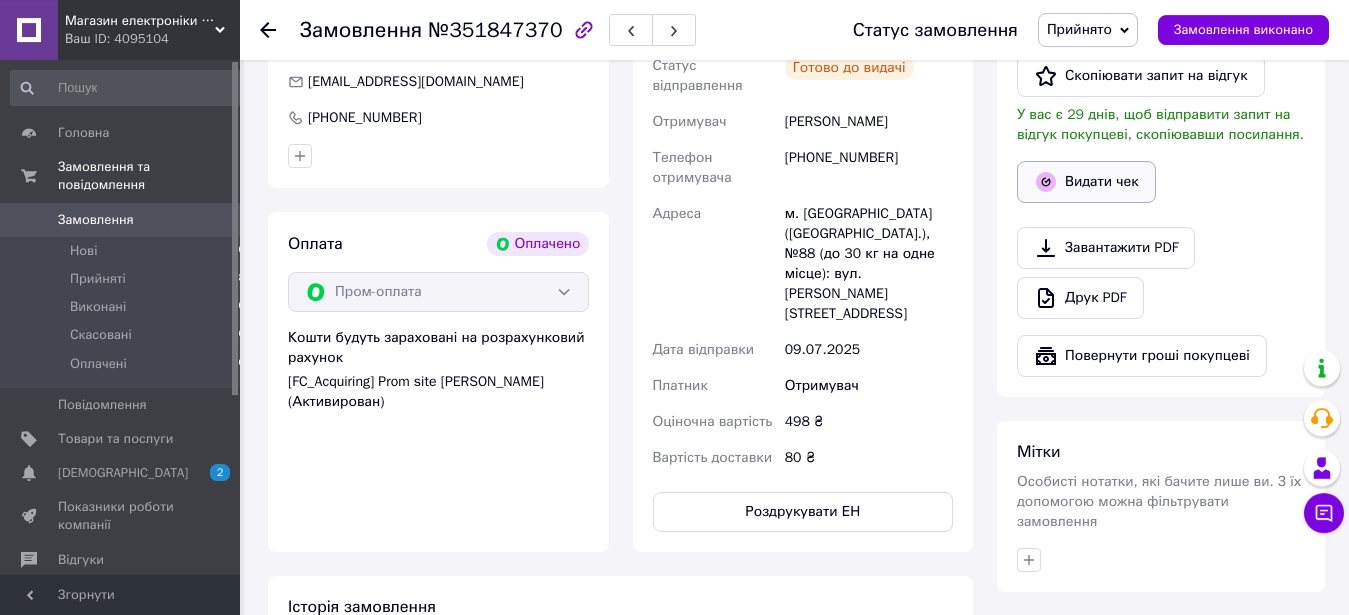 click on "Видати чек" at bounding box center (1086, 182) 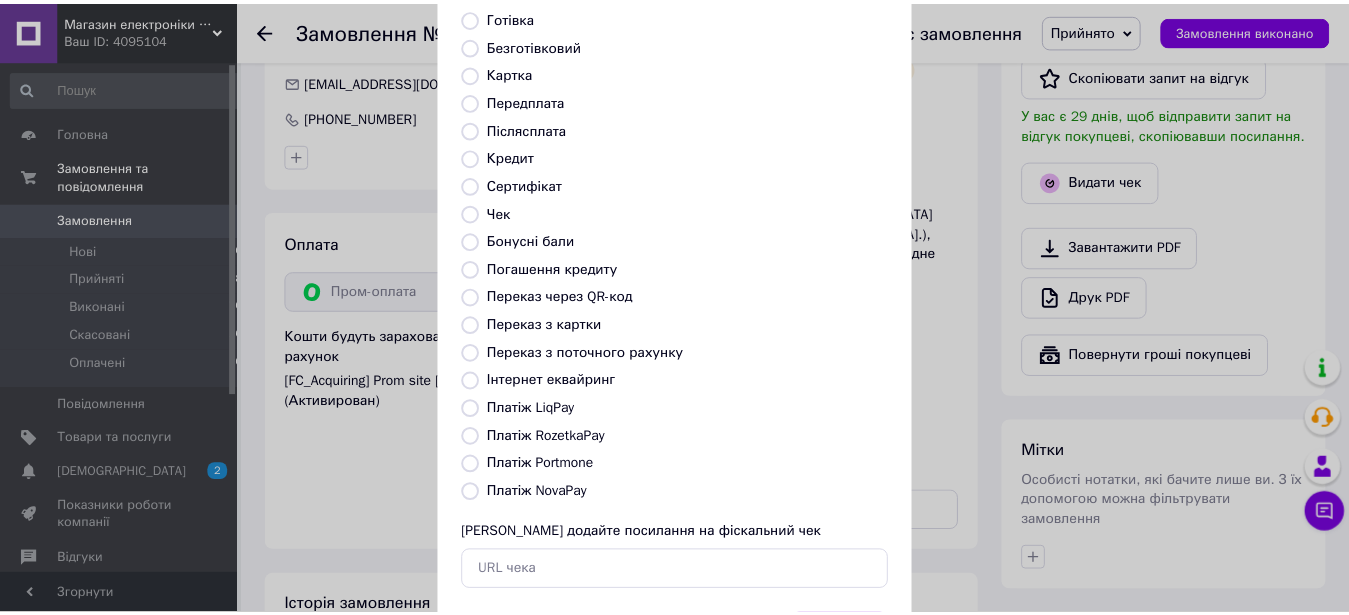 scroll, scrollTop: 244, scrollLeft: 0, axis: vertical 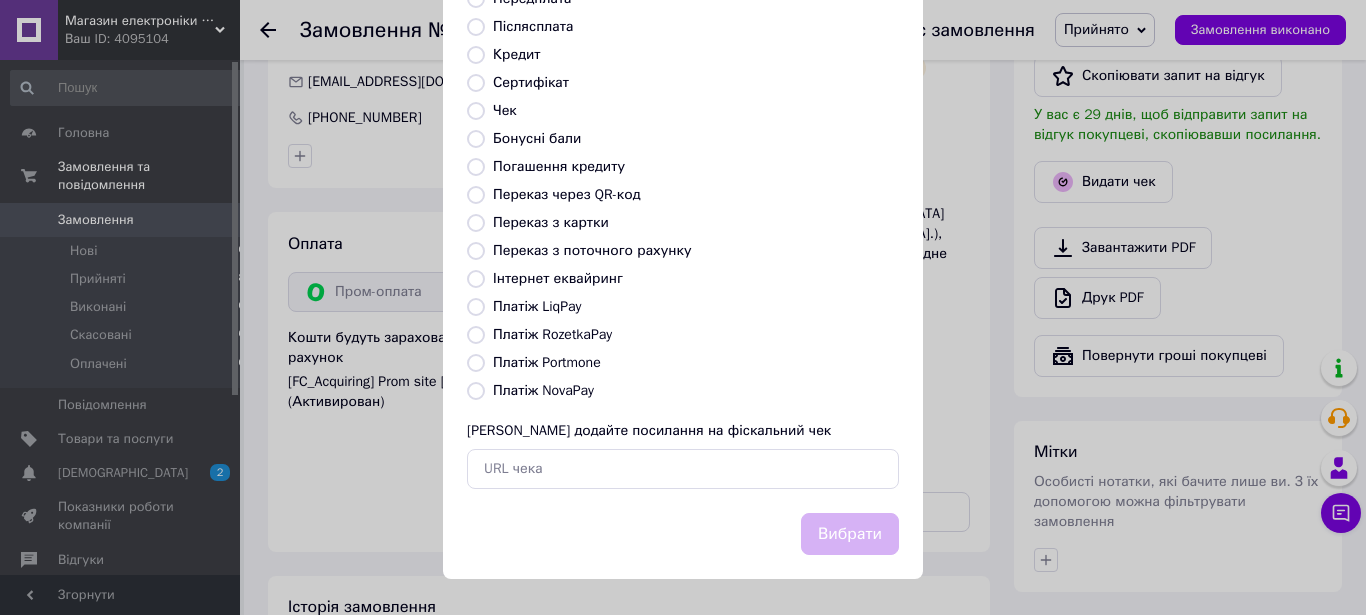 click on "Платіж RozetkaPay" at bounding box center [476, 335] 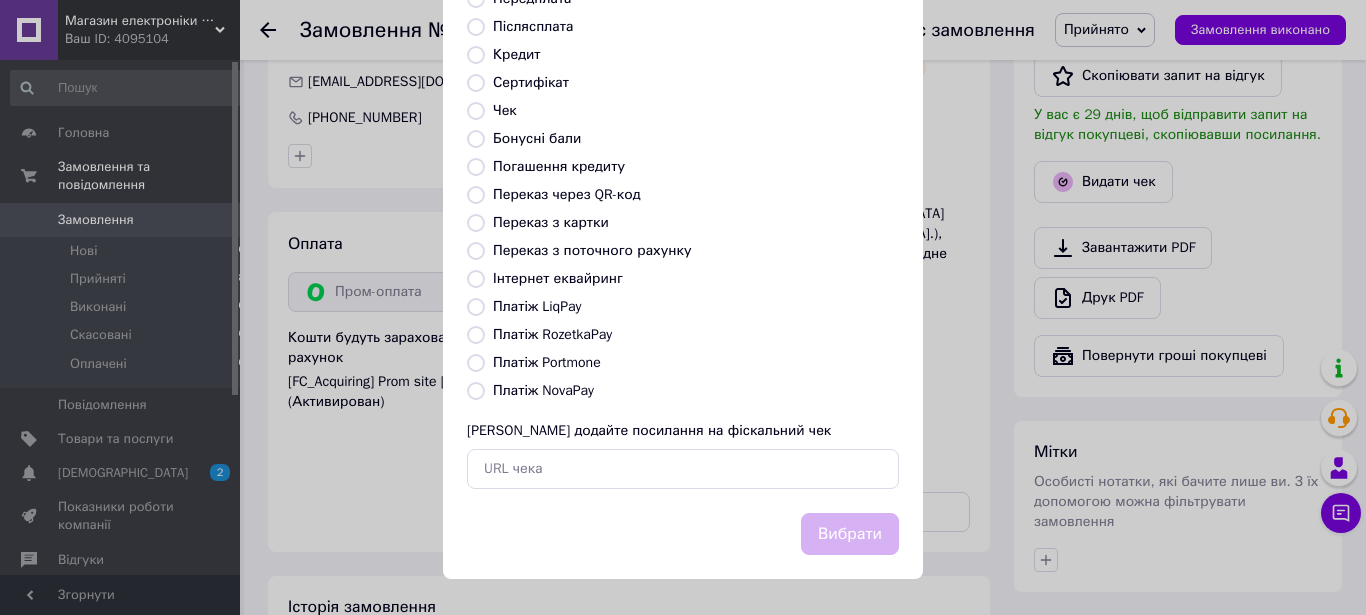 radio on "true" 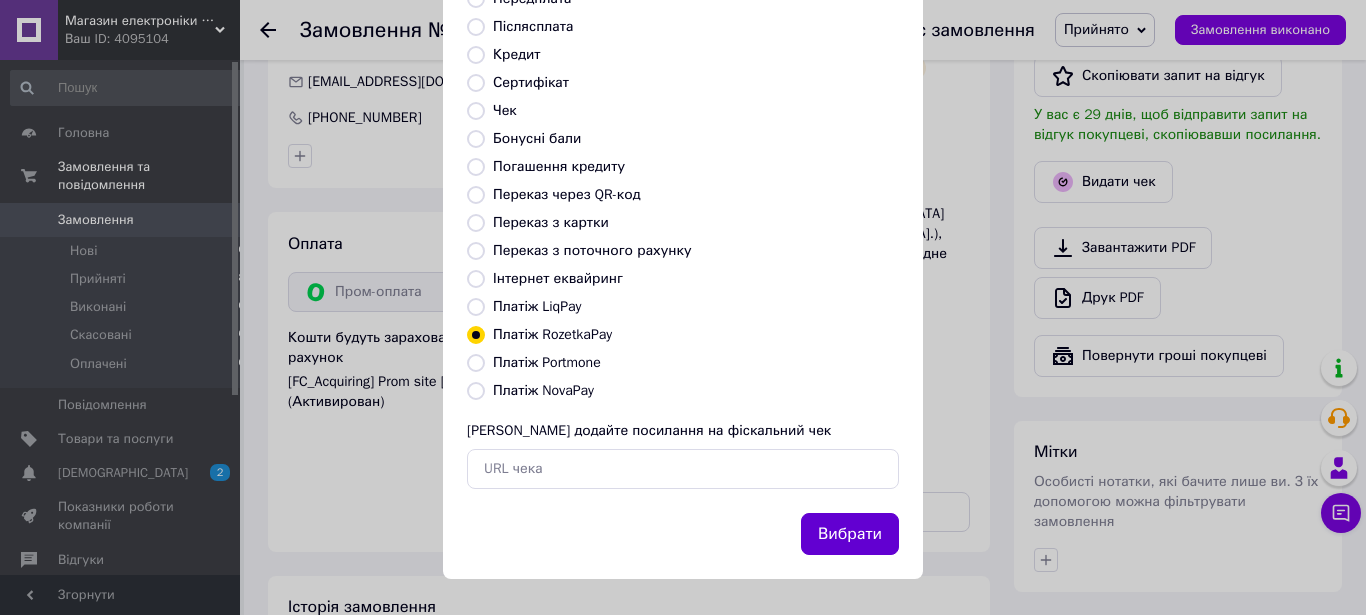 click on "Вибрати" at bounding box center (850, 534) 